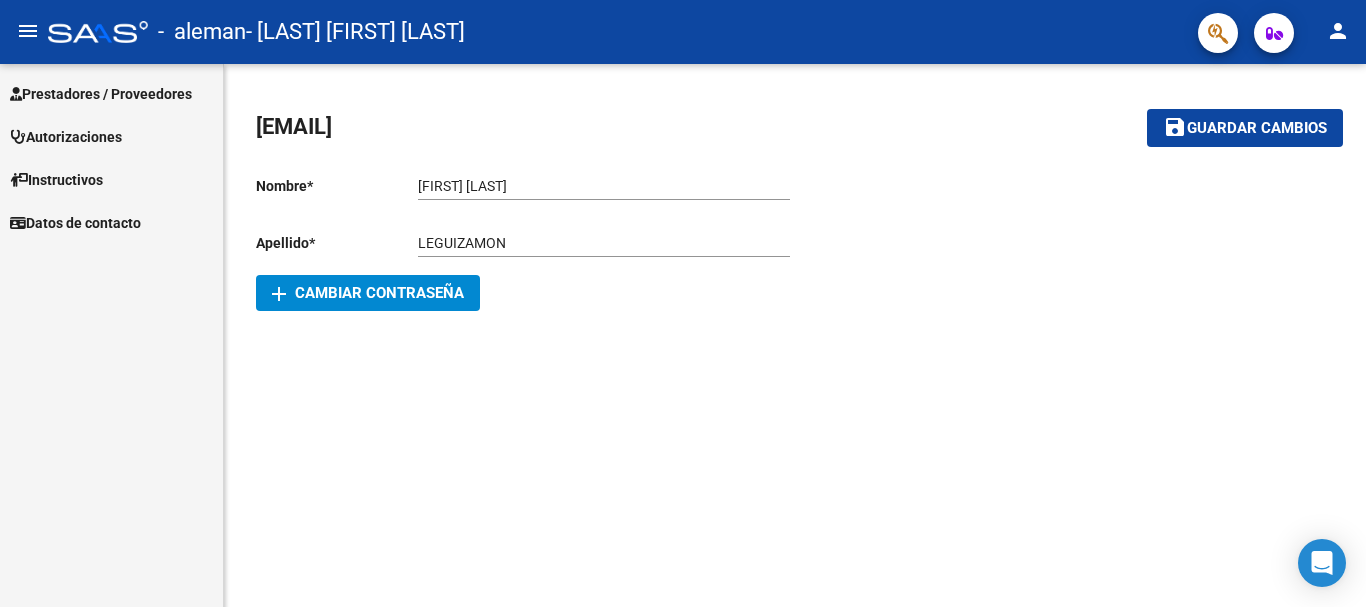 scroll, scrollTop: 0, scrollLeft: 0, axis: both 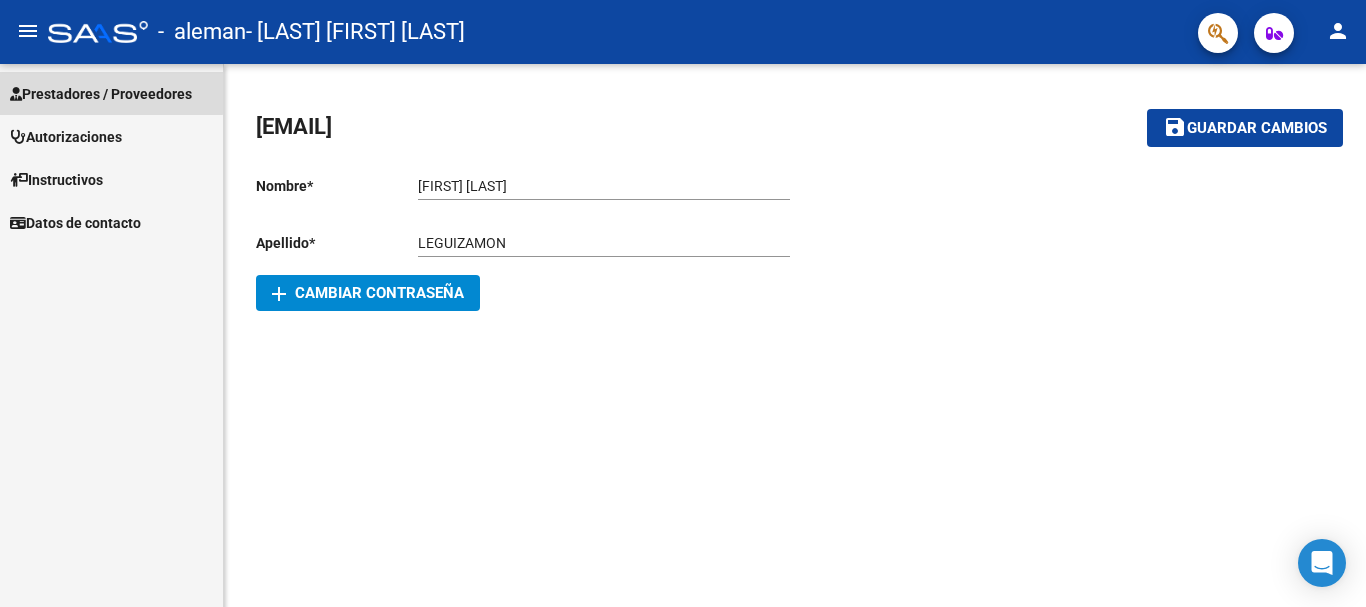 click on "Prestadores / Proveedores" at bounding box center [101, 94] 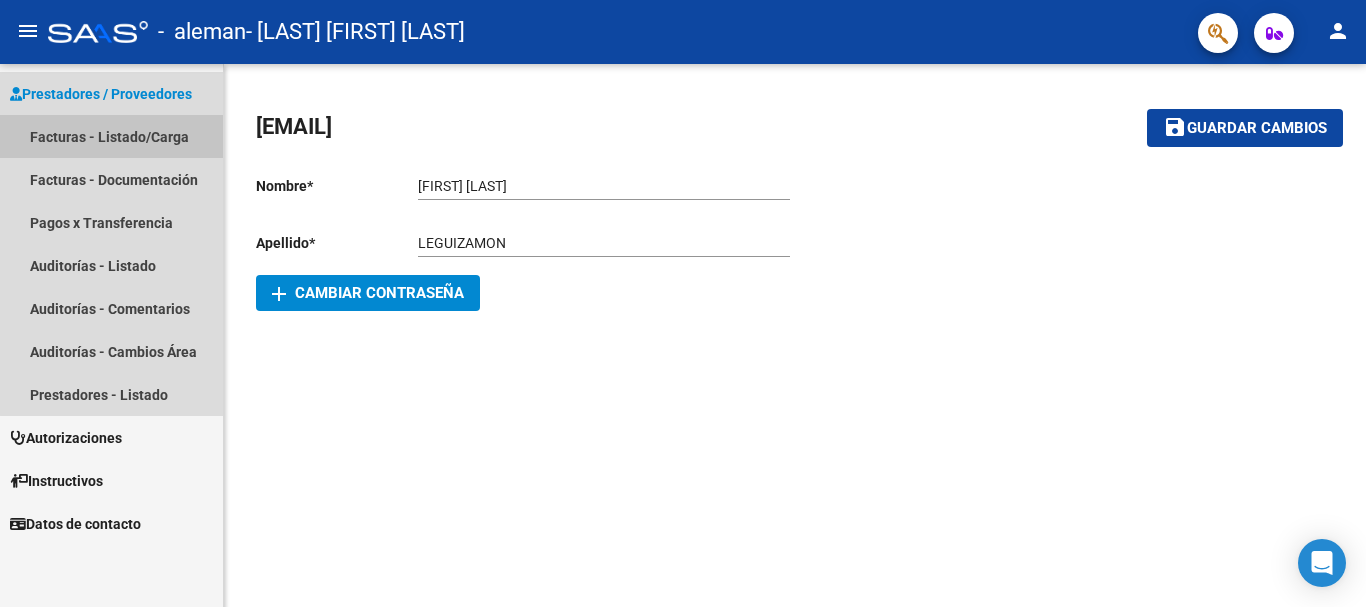 click on "Facturas - Listado/Carga" at bounding box center [111, 136] 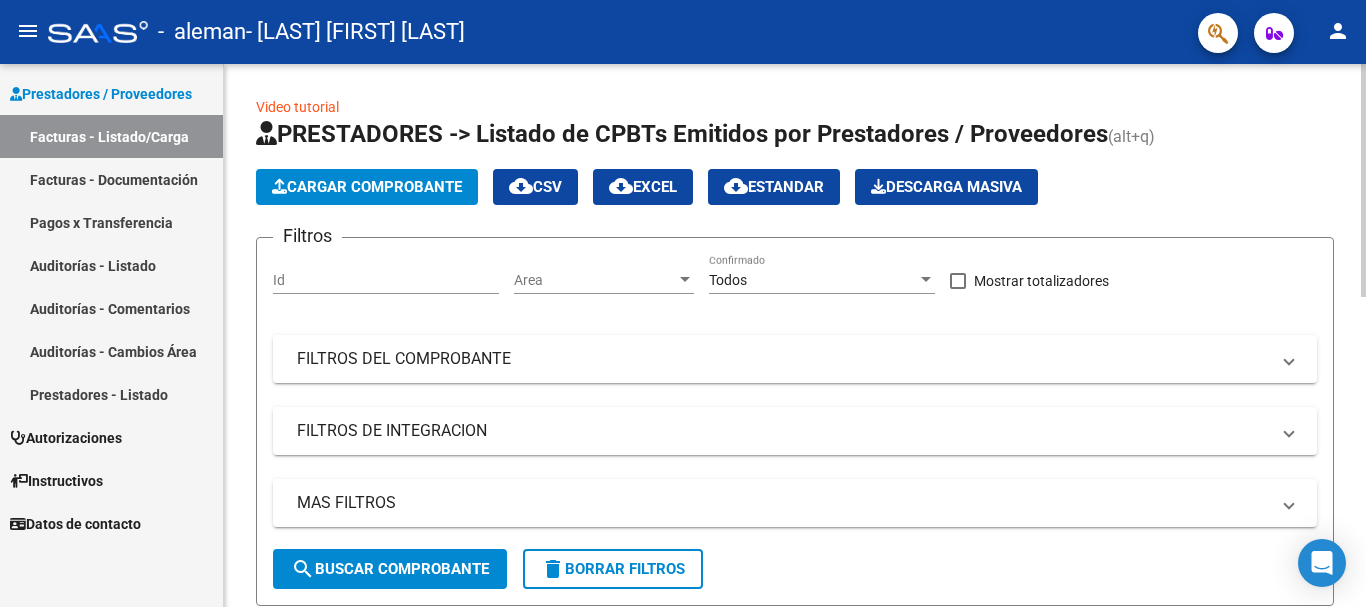 click on "Cargar Comprobante" 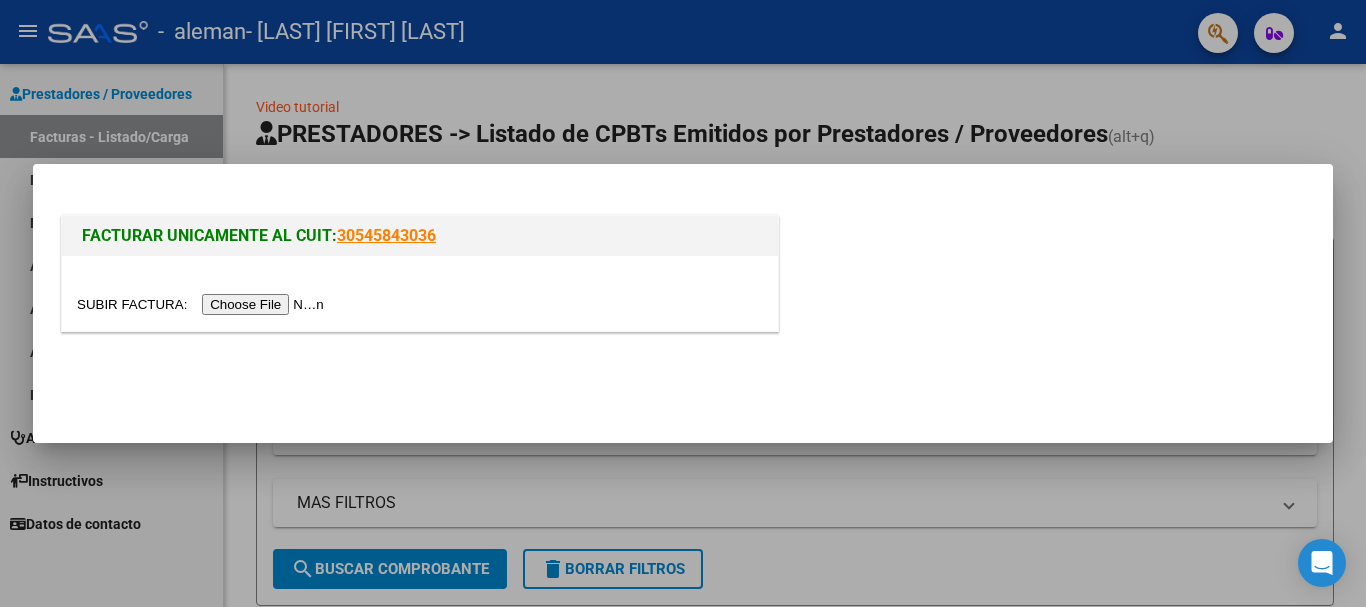 click at bounding box center (203, 304) 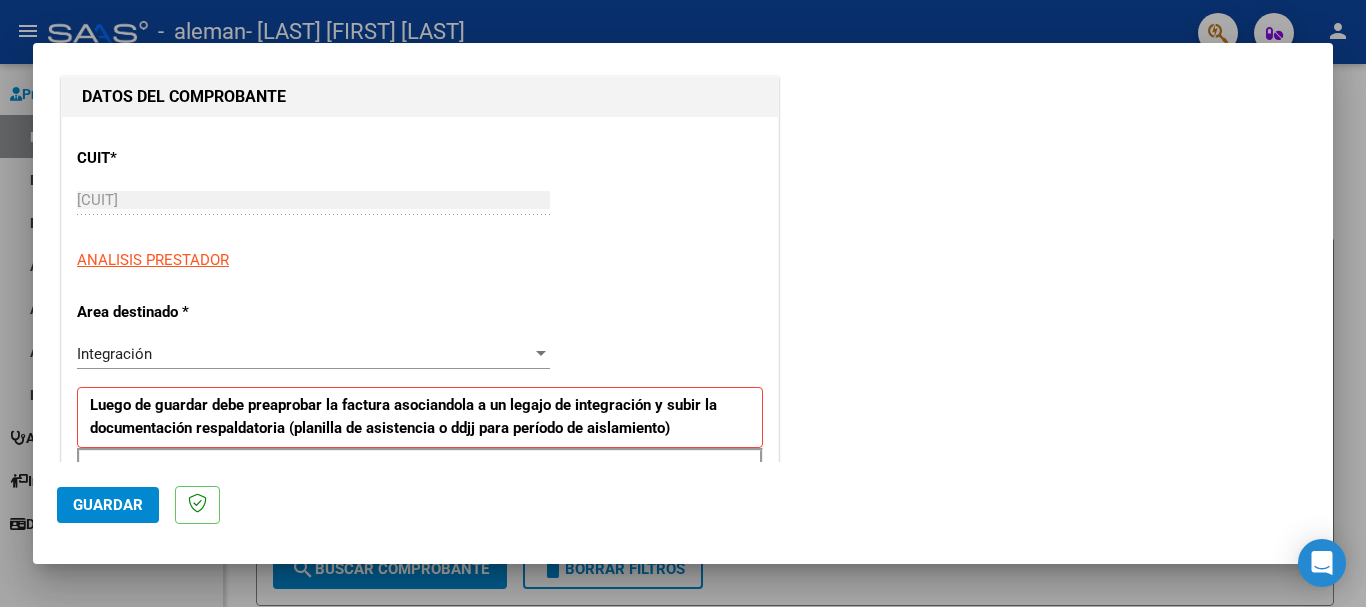 scroll, scrollTop: 500, scrollLeft: 0, axis: vertical 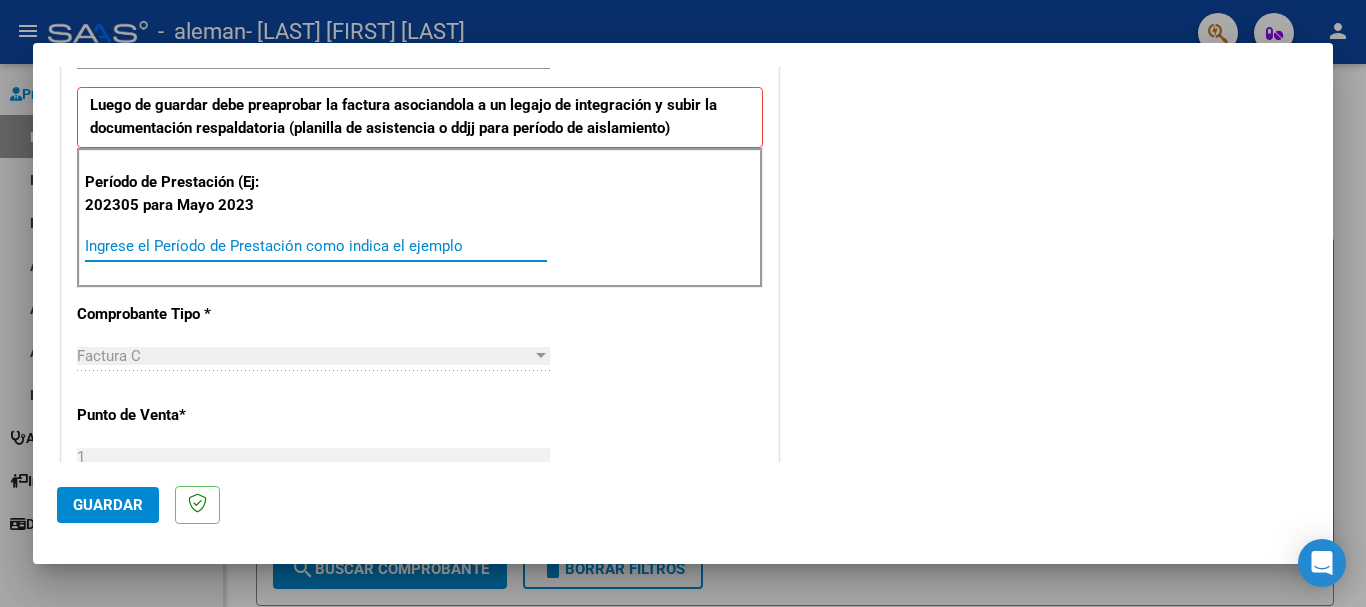 click on "Ingrese el Período de Prestación como indica el ejemplo" at bounding box center (316, 246) 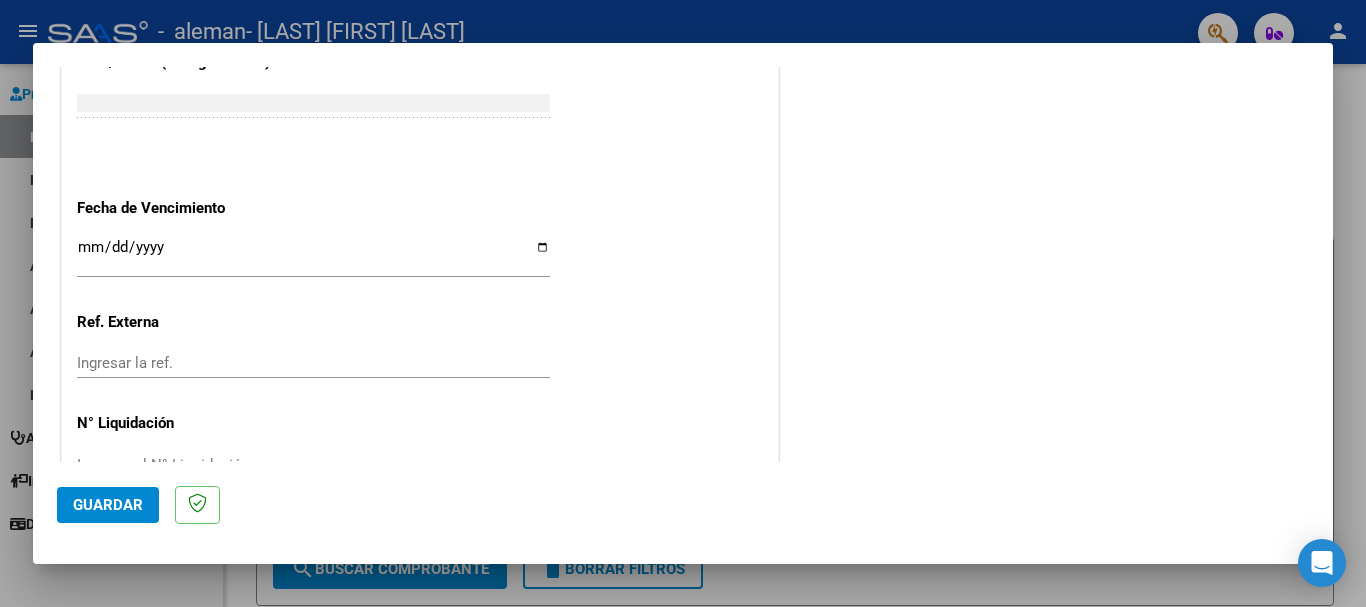 scroll, scrollTop: 1300, scrollLeft: 0, axis: vertical 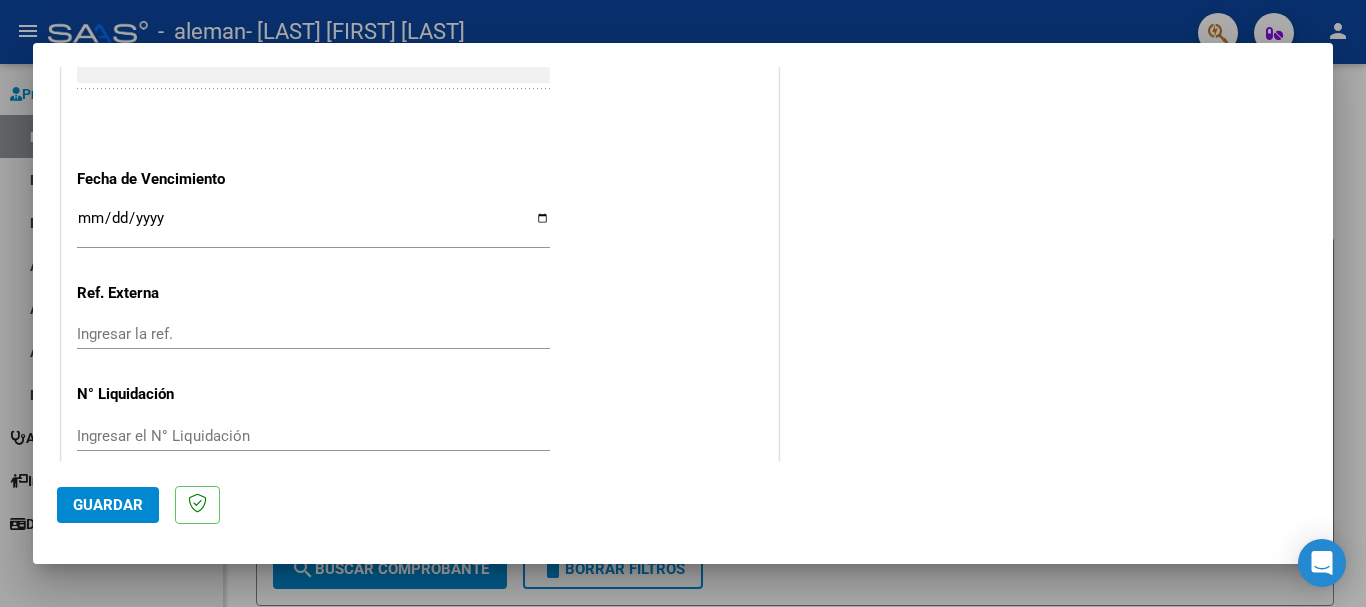 type on "202507" 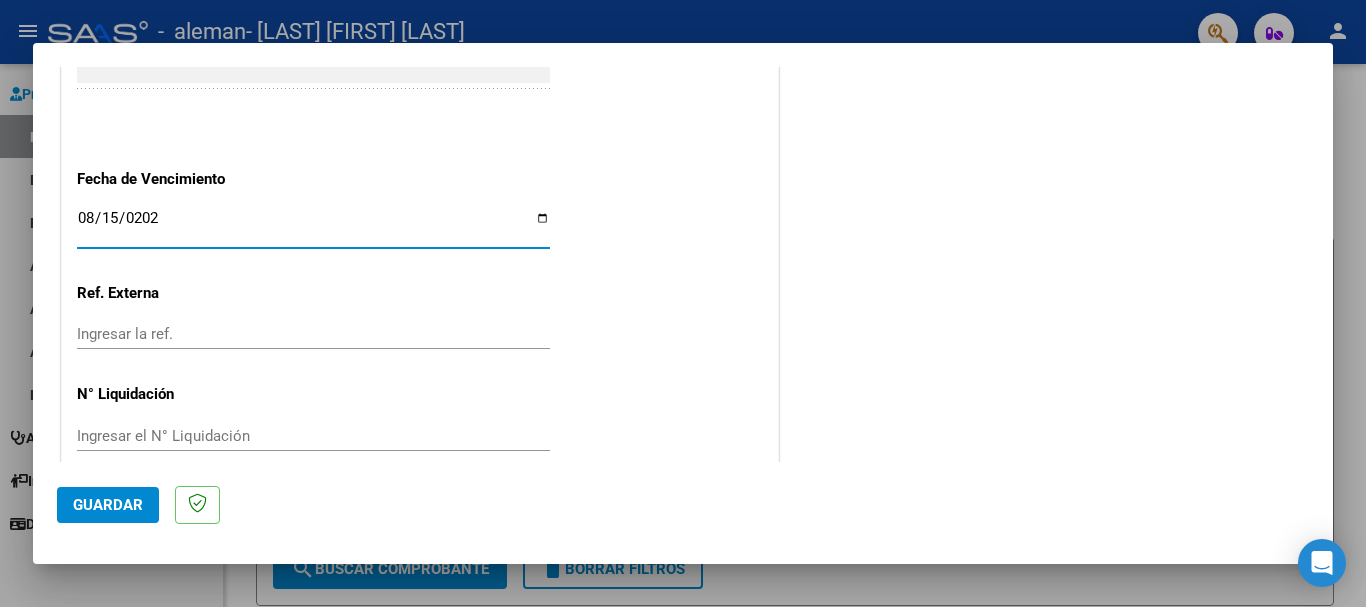 type on "2025-08-15" 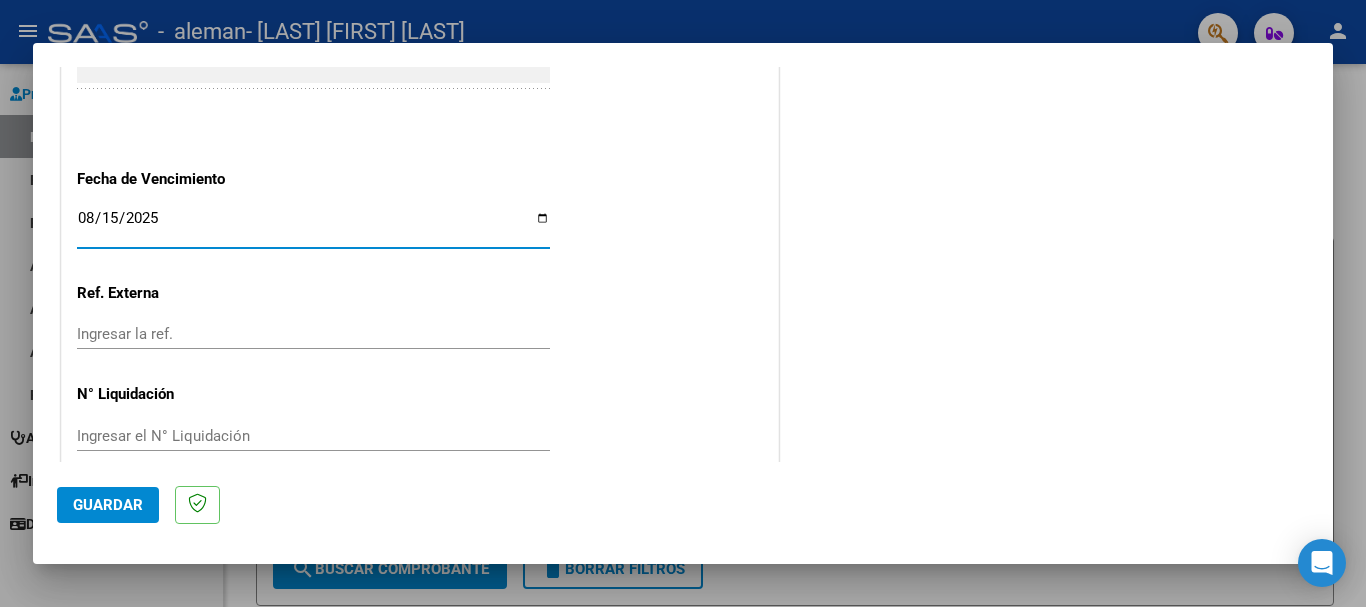 click on "Guardar" 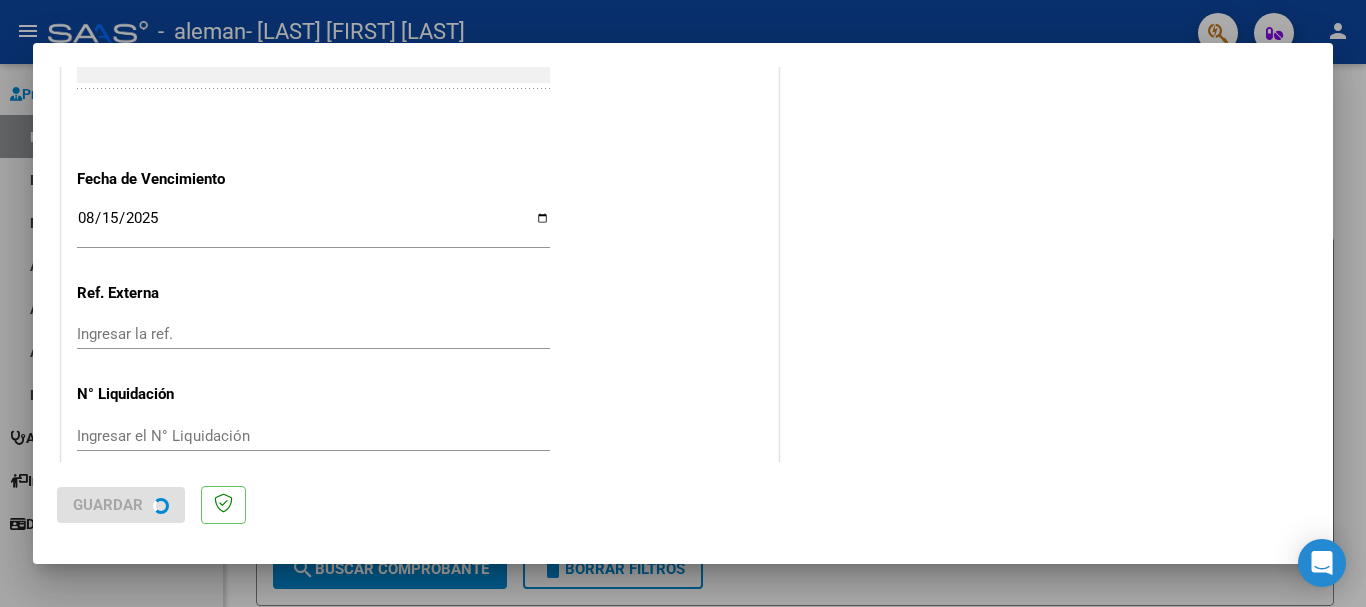 scroll, scrollTop: 0, scrollLeft: 0, axis: both 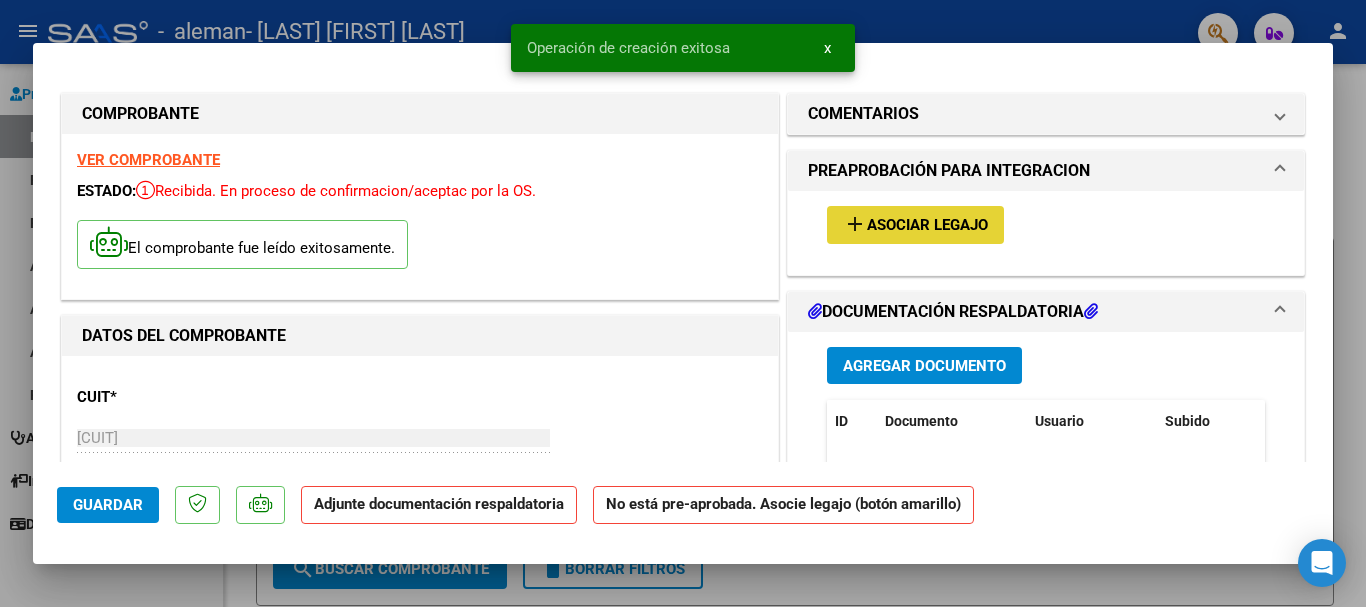 click on "add Asociar Legajo" at bounding box center (915, 224) 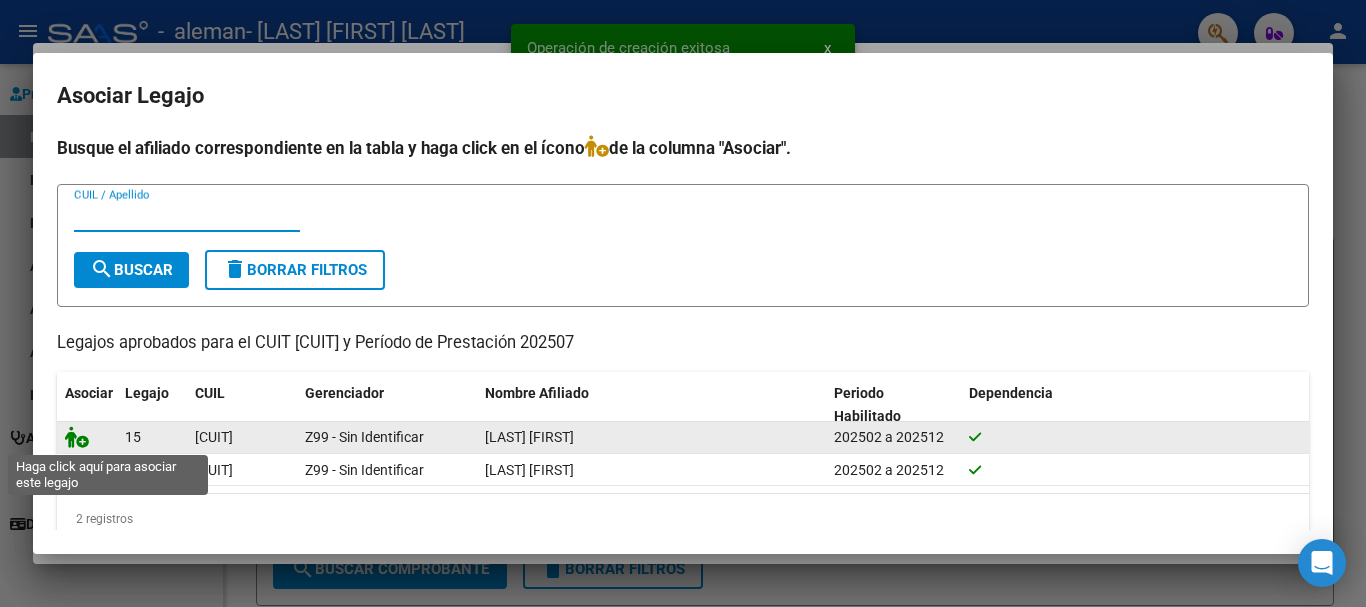 click 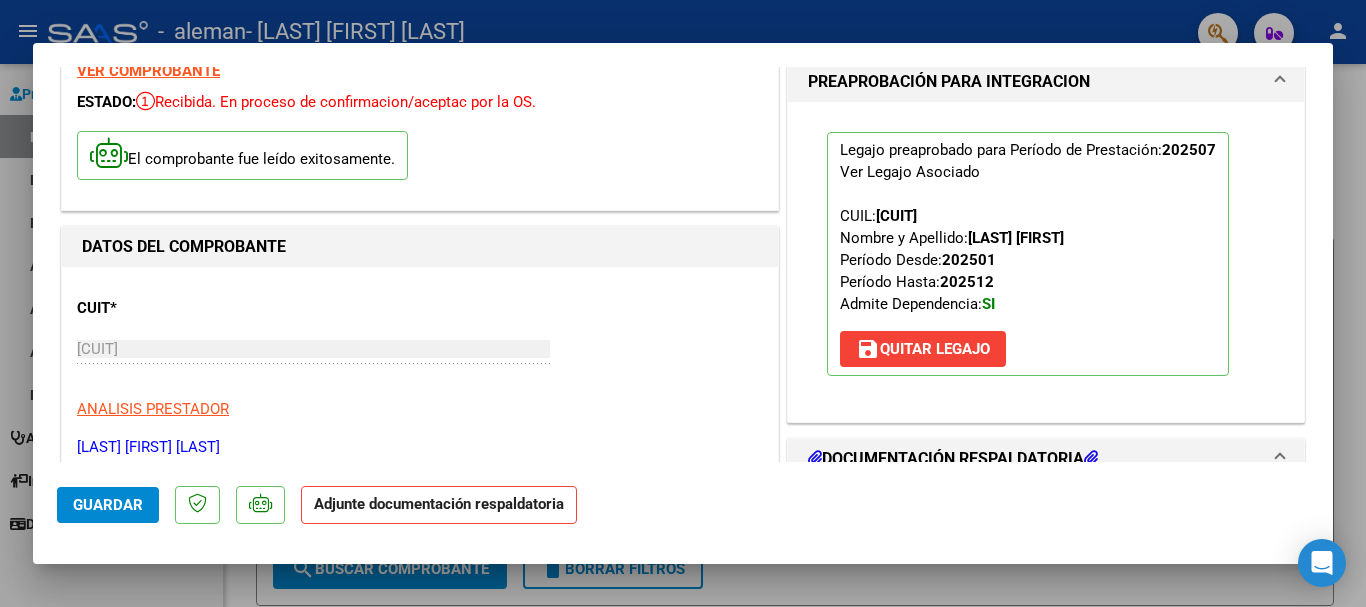 scroll, scrollTop: 300, scrollLeft: 0, axis: vertical 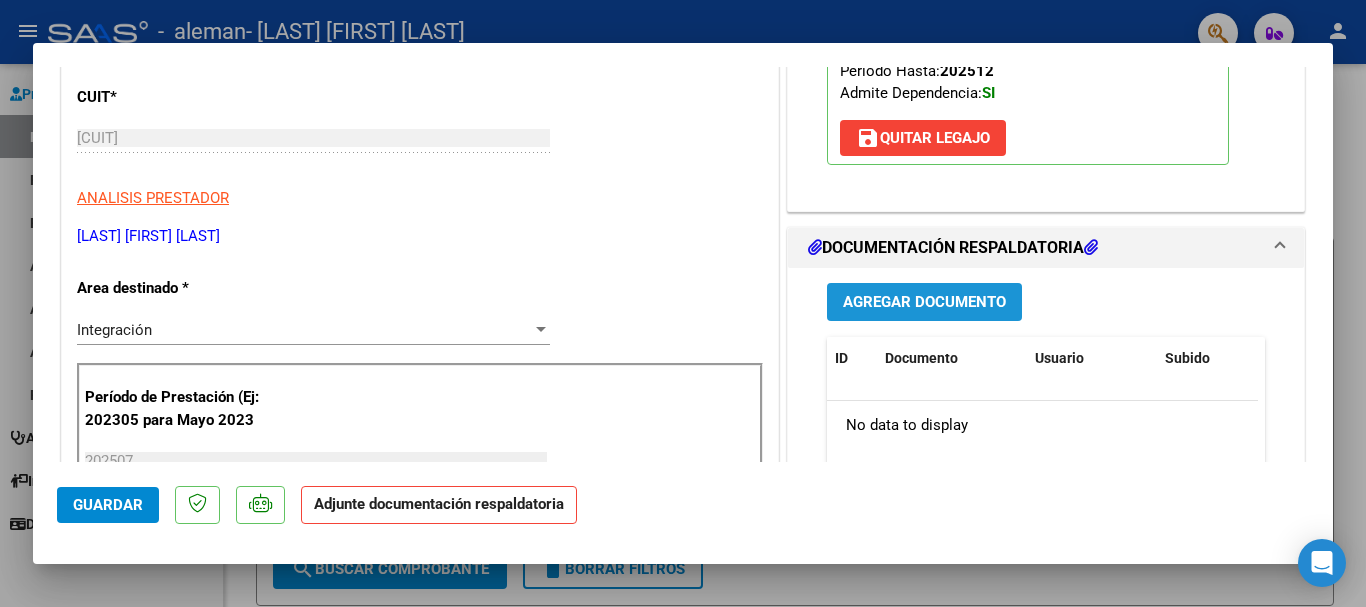 click on "Agregar Documento" at bounding box center (924, 303) 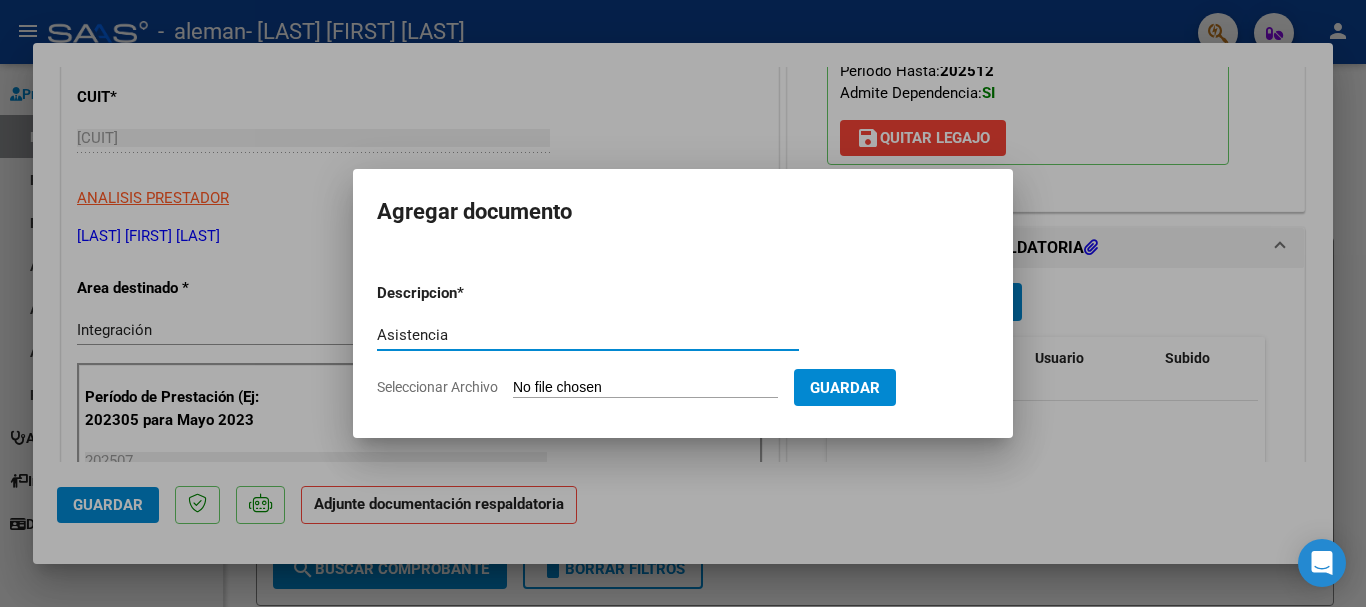 type on "Asistencia" 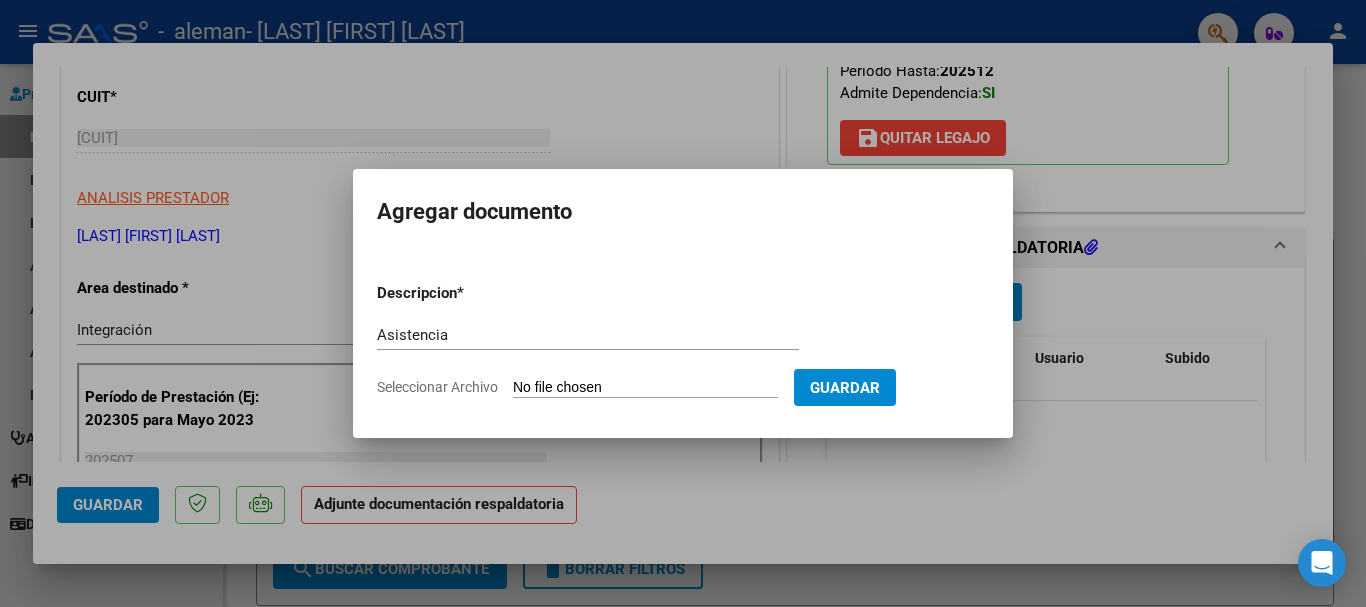 type on "C:\fakepath\asistencia leguizamón terapias Alma.pdf" 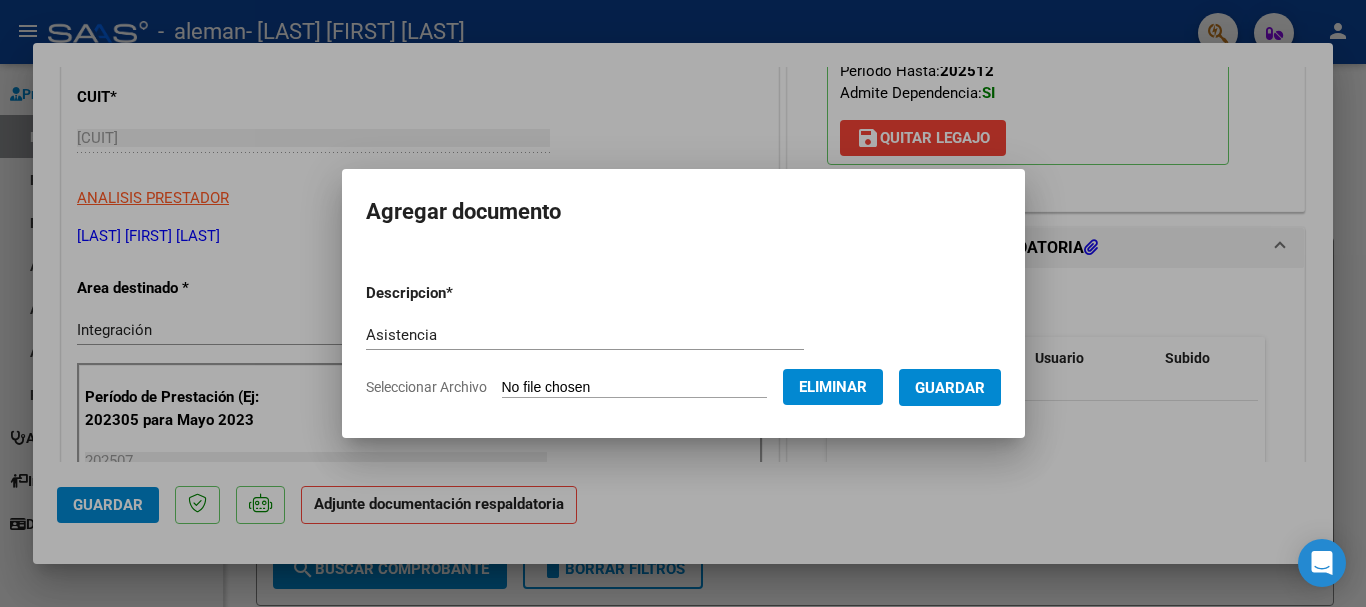 click on "Guardar" at bounding box center [950, 388] 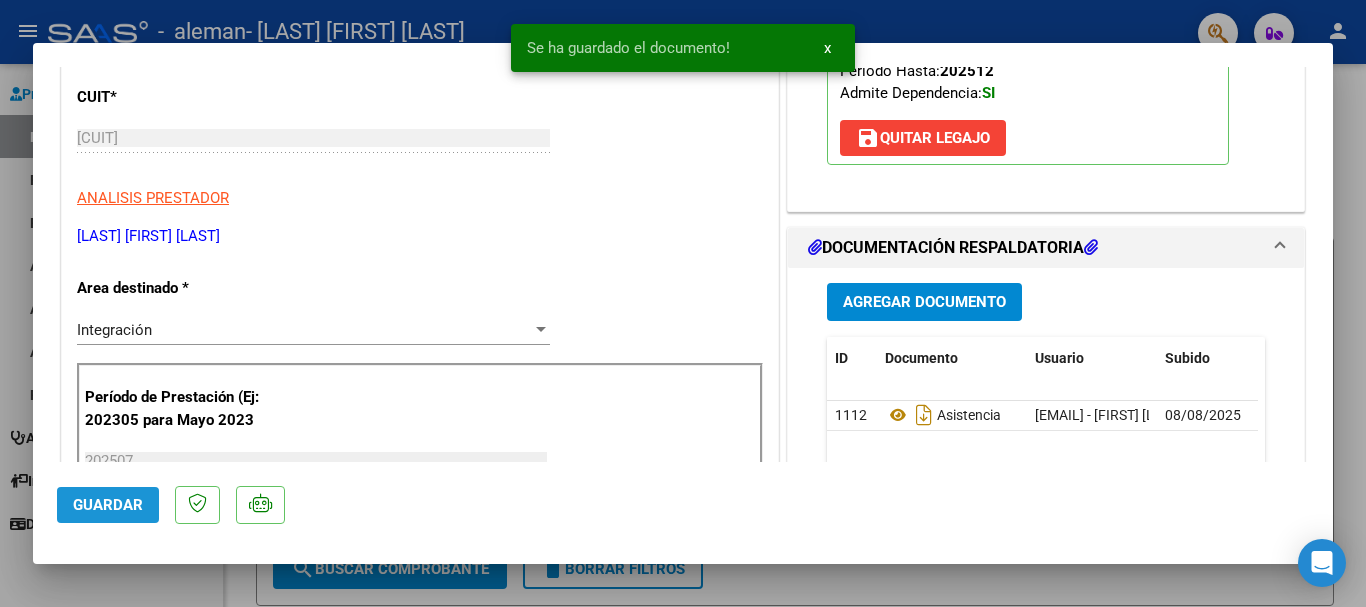 click on "Guardar" 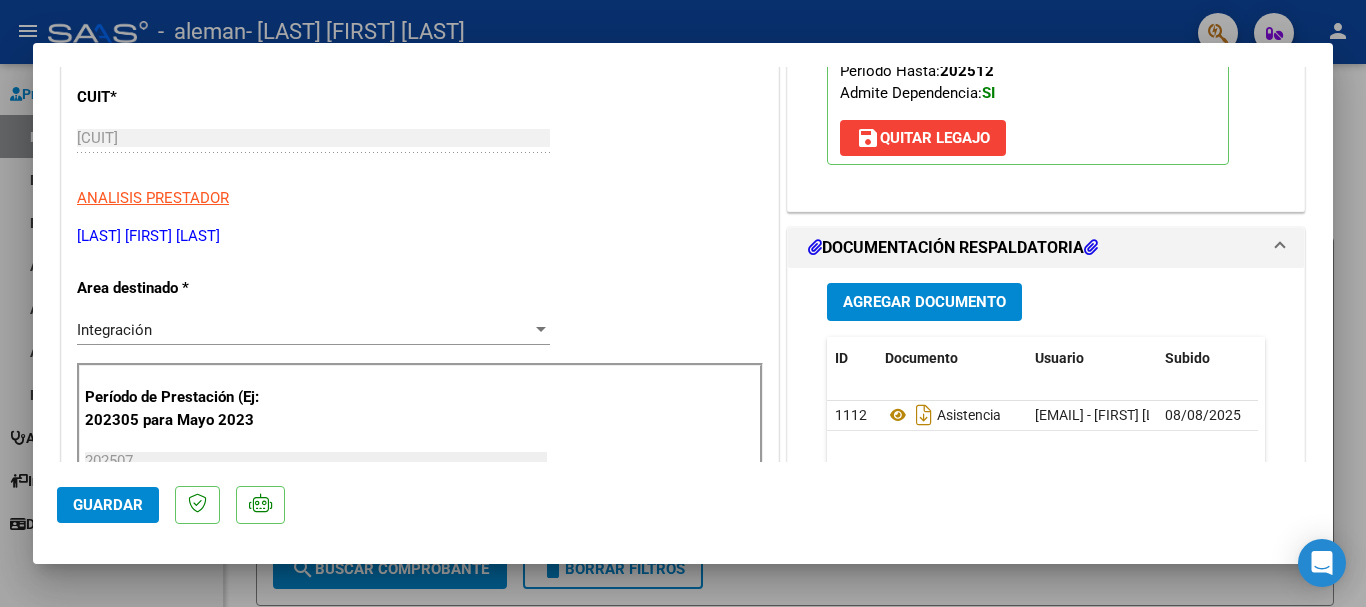 click at bounding box center (683, 303) 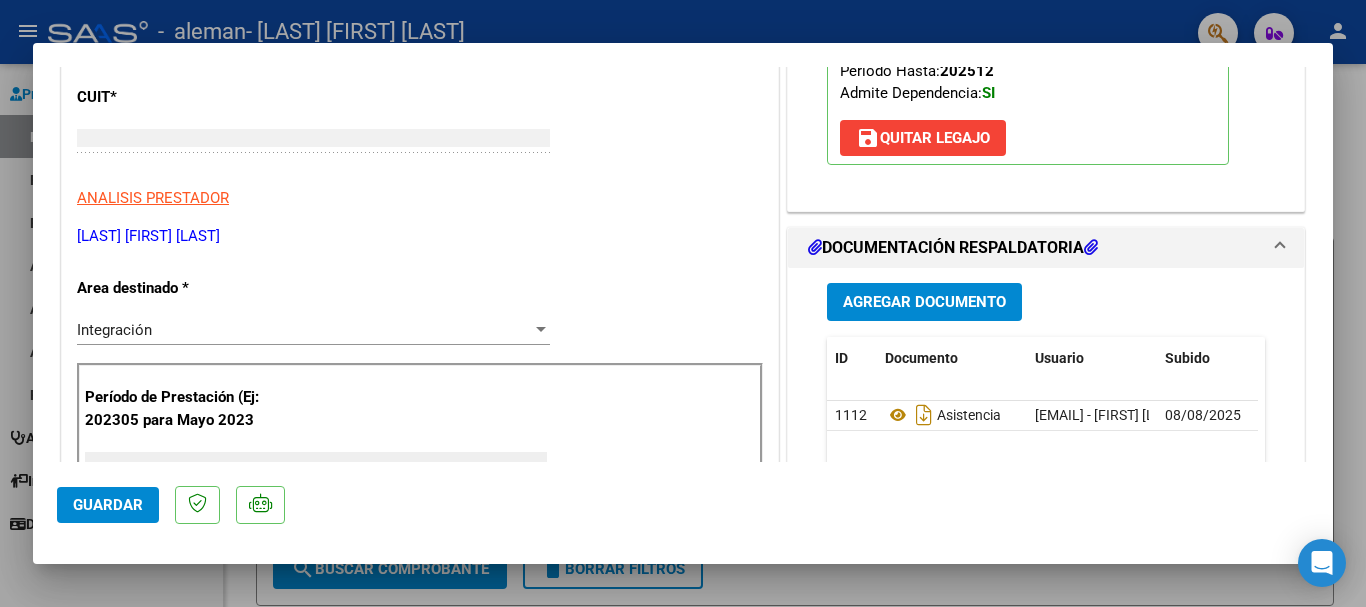 scroll, scrollTop: 0, scrollLeft: 0, axis: both 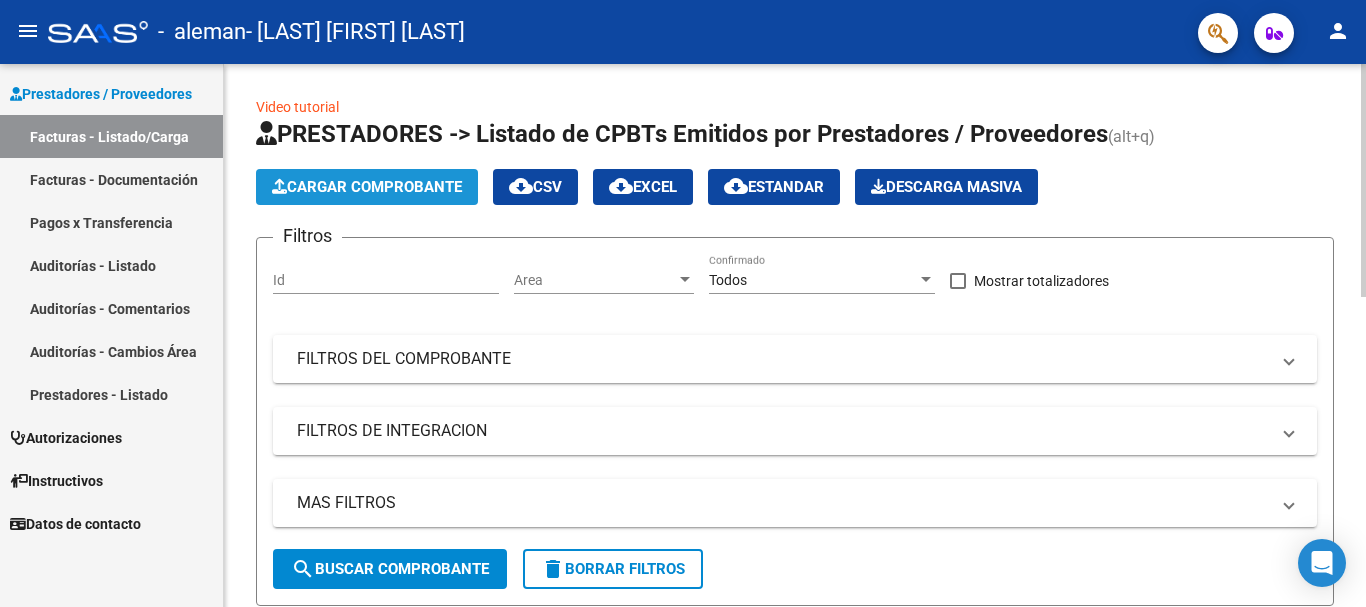 click on "Cargar Comprobante" 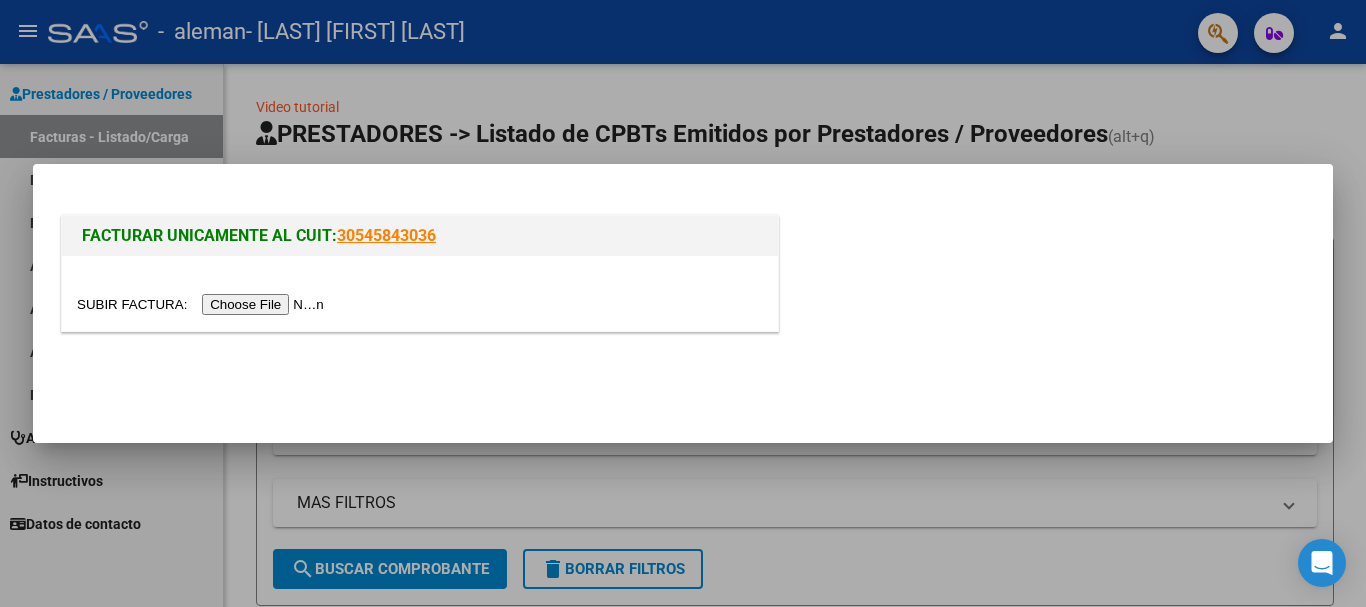 click at bounding box center [203, 304] 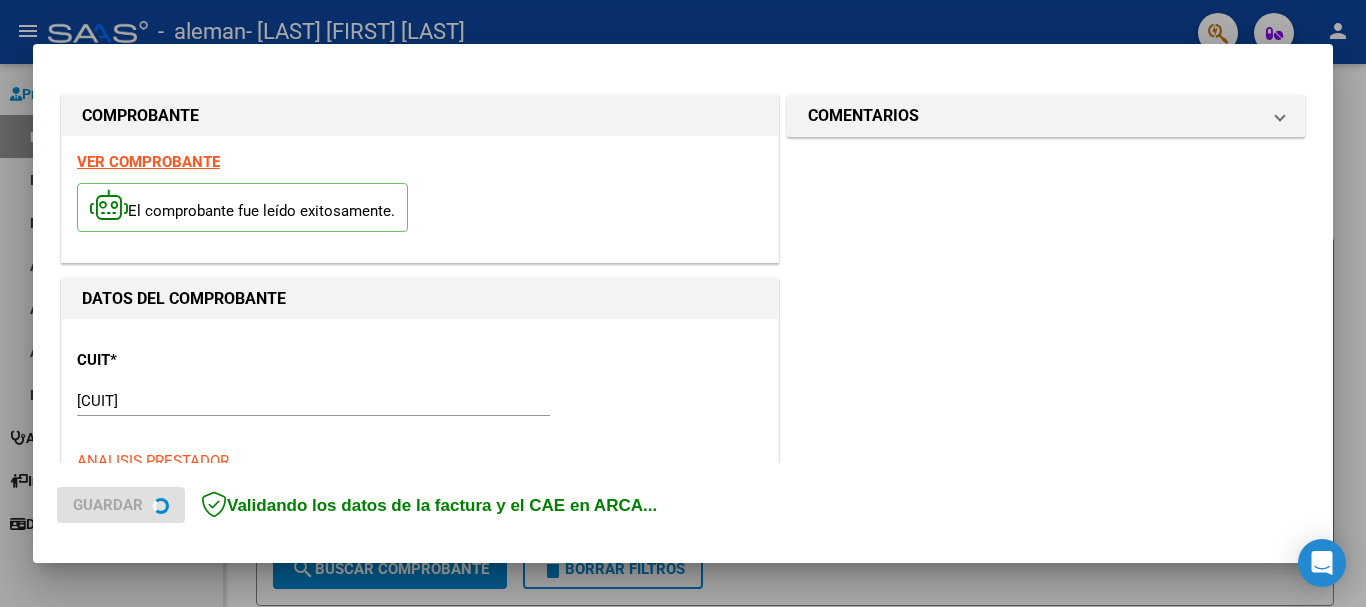 scroll, scrollTop: 400, scrollLeft: 0, axis: vertical 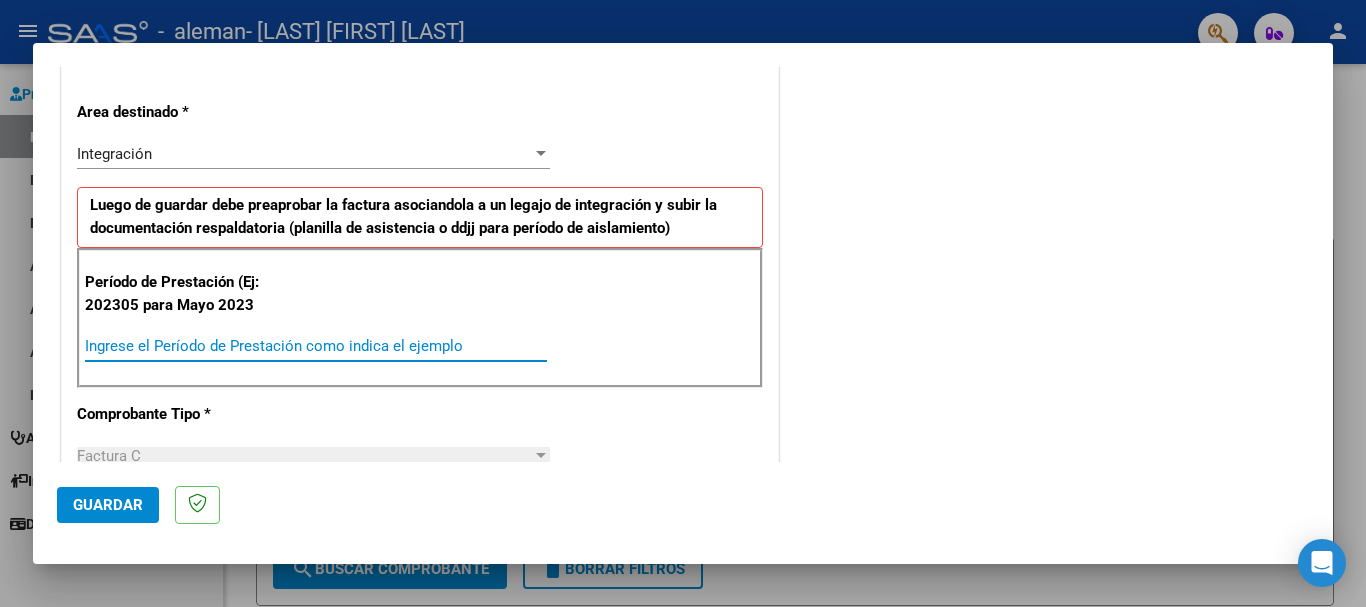 click on "Ingrese el Período de Prestación como indica el ejemplo" at bounding box center (316, 346) 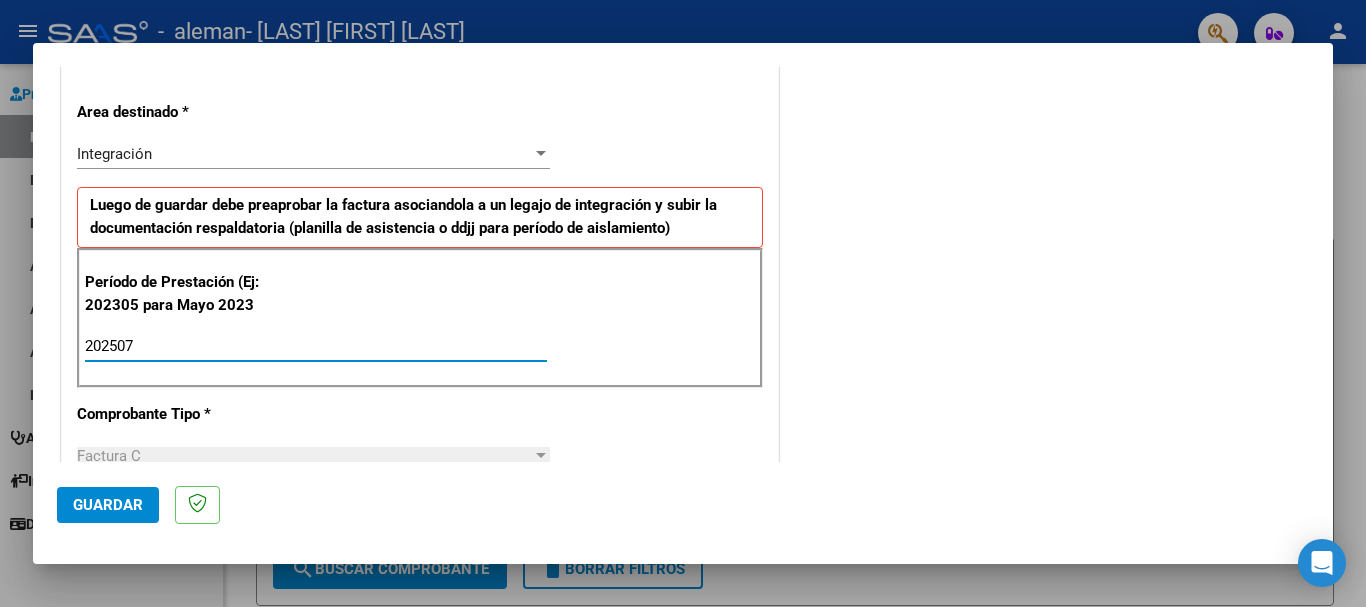type on "202507" 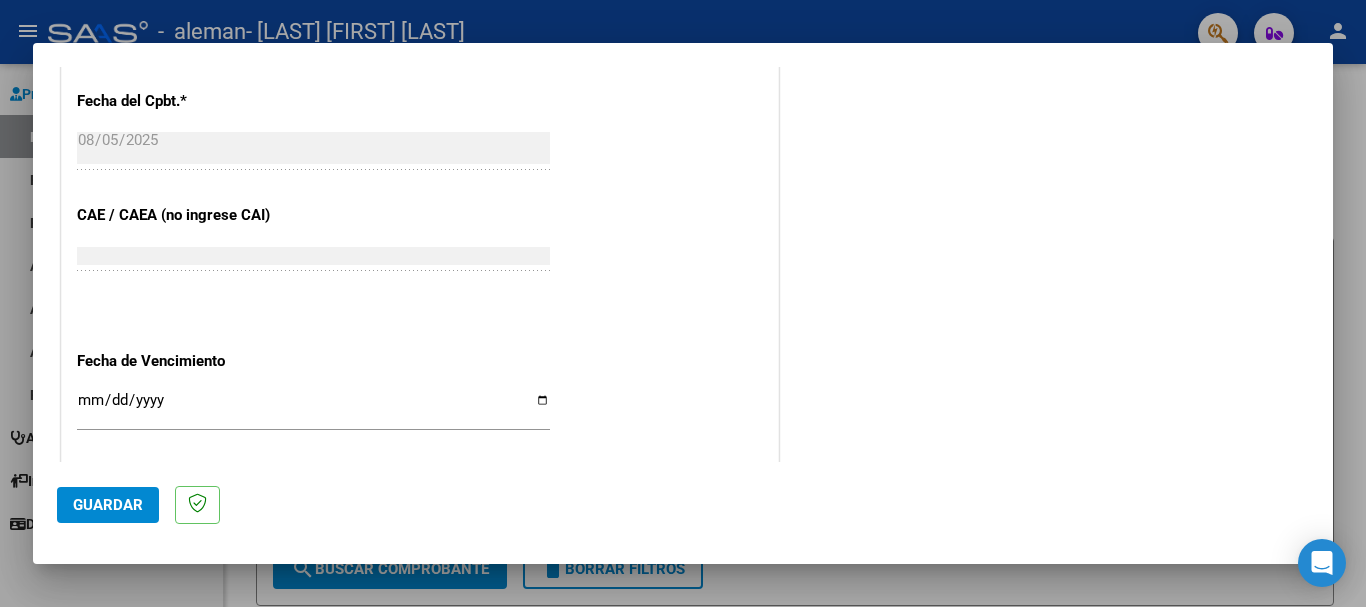 scroll, scrollTop: 1300, scrollLeft: 0, axis: vertical 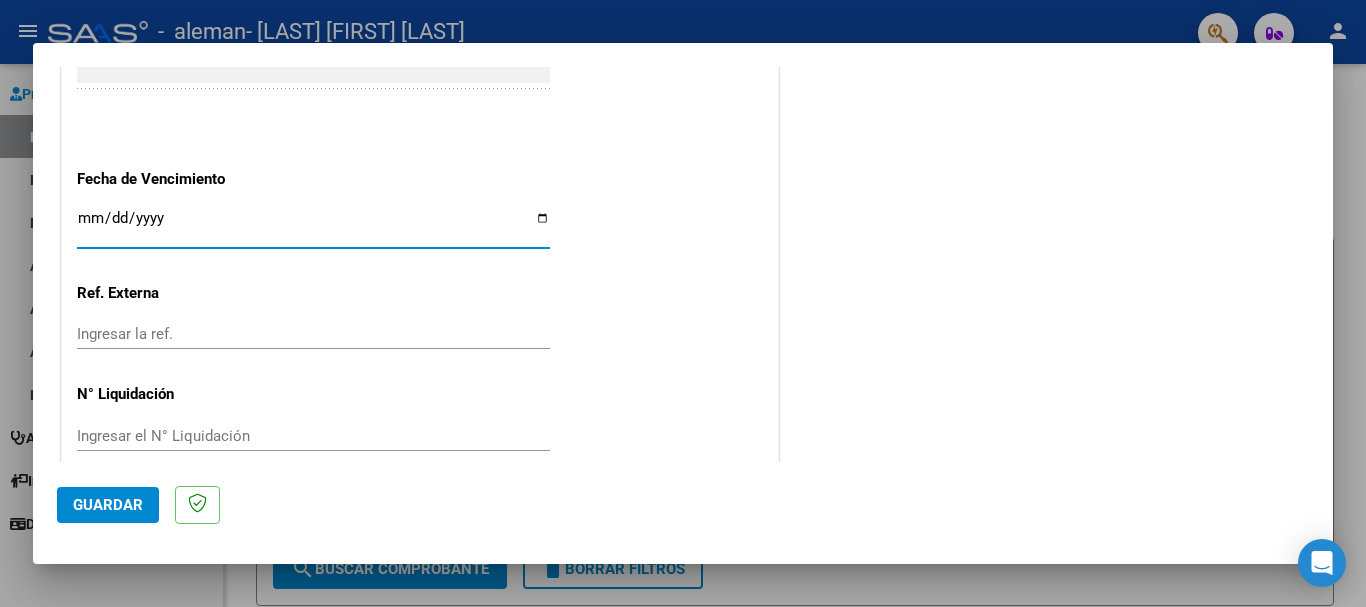 click on "Ingresar la fecha" at bounding box center [313, 226] 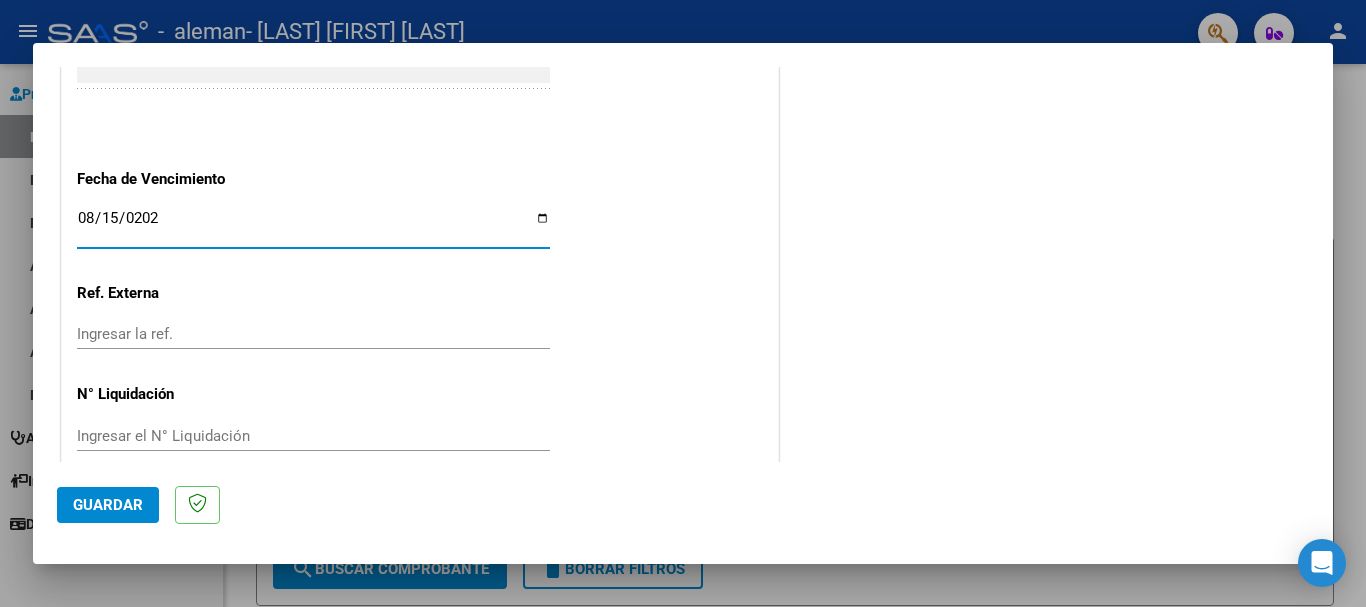 type on "2025-08-15" 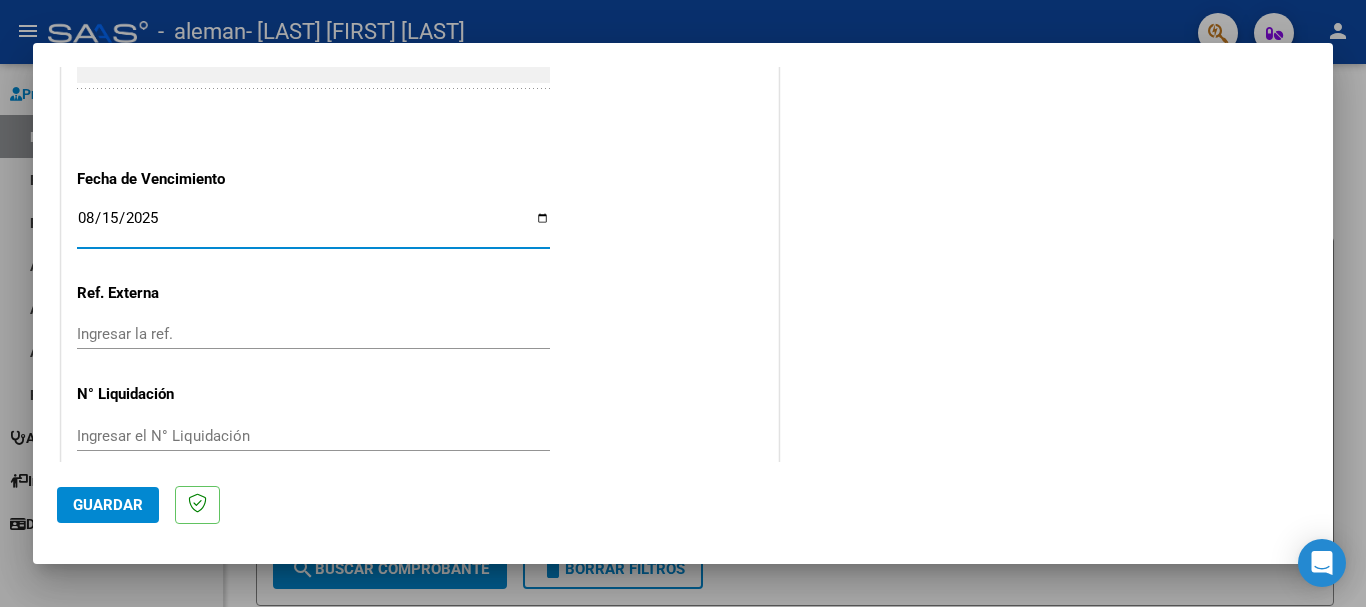 click on "Guardar" 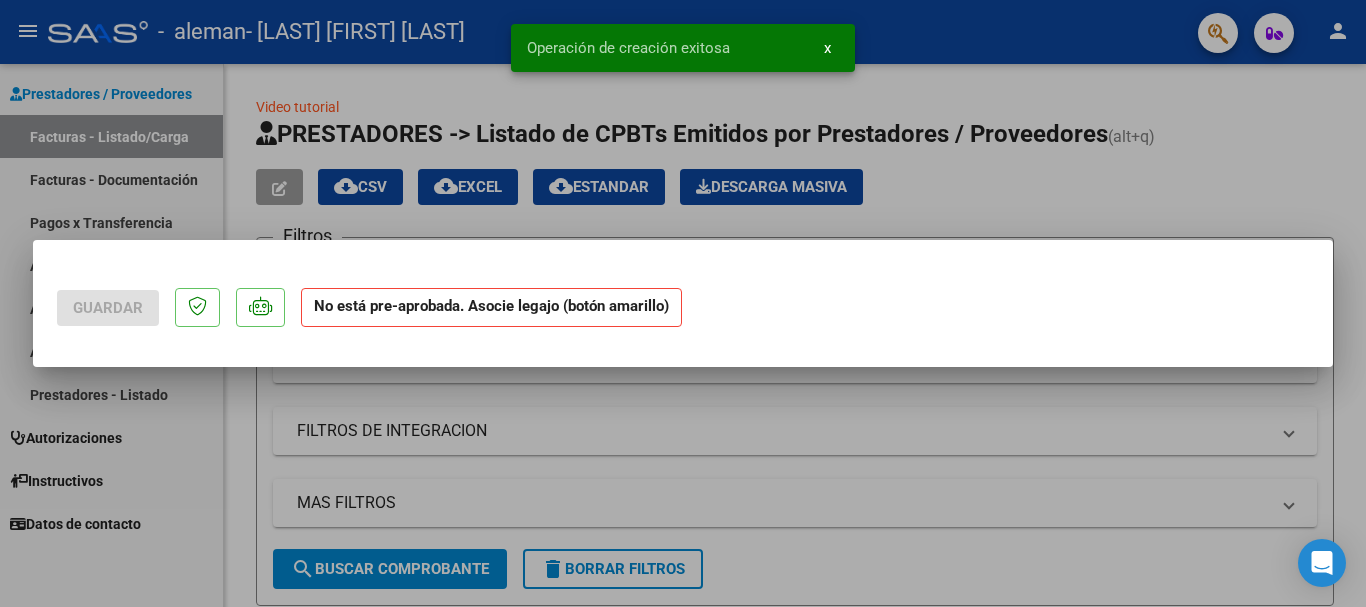 scroll, scrollTop: 0, scrollLeft: 0, axis: both 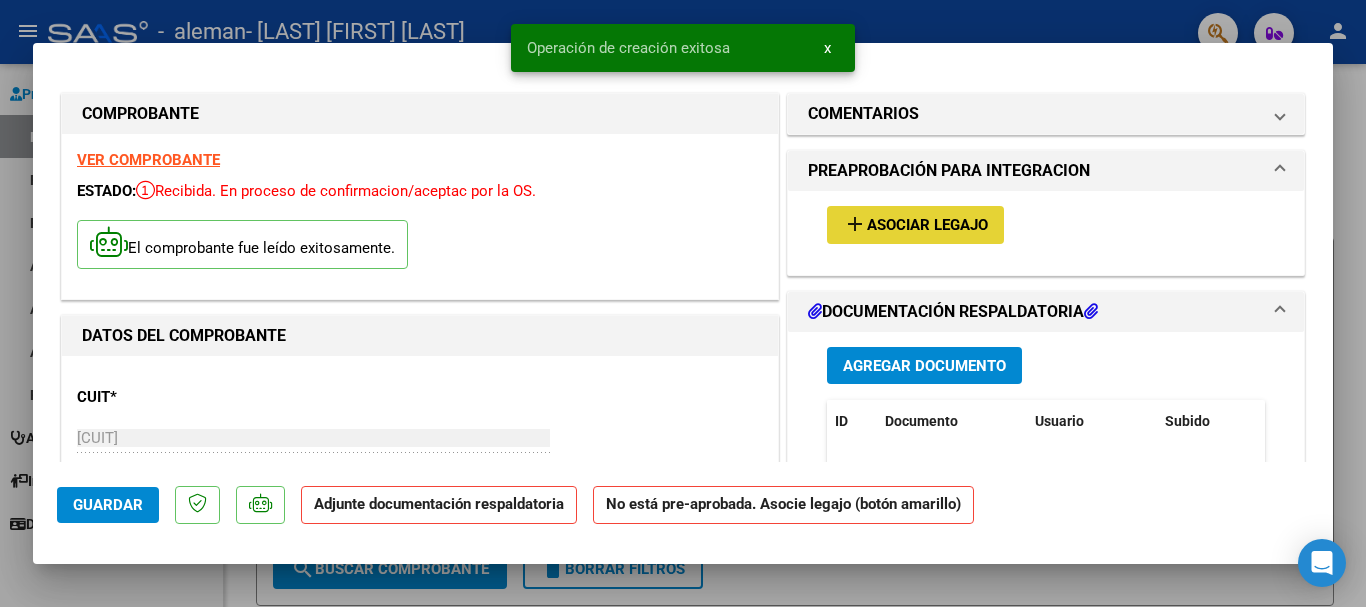 click on "Asociar Legajo" at bounding box center (927, 226) 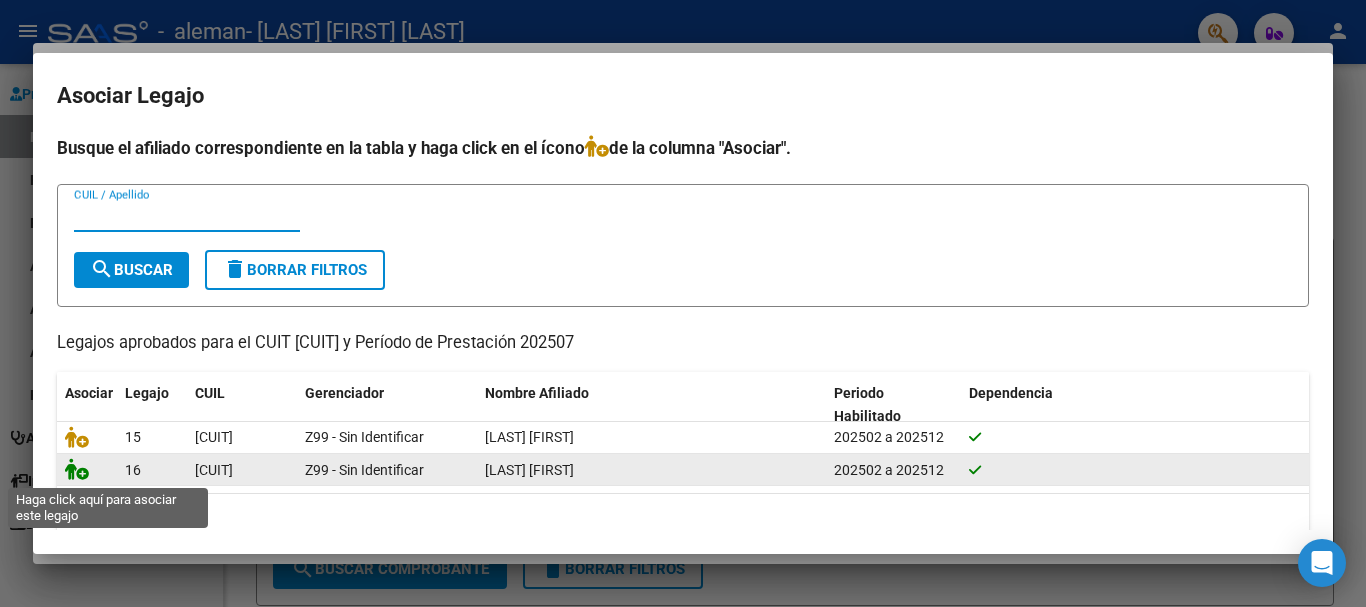 click 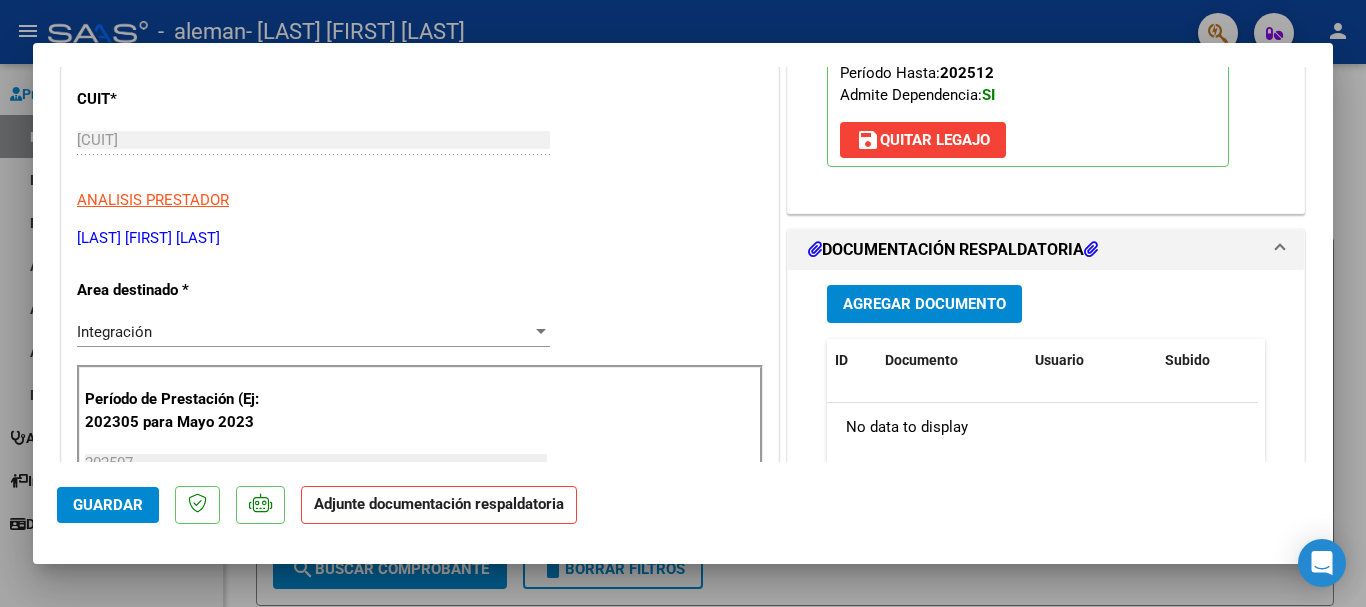 scroll, scrollTop: 300, scrollLeft: 0, axis: vertical 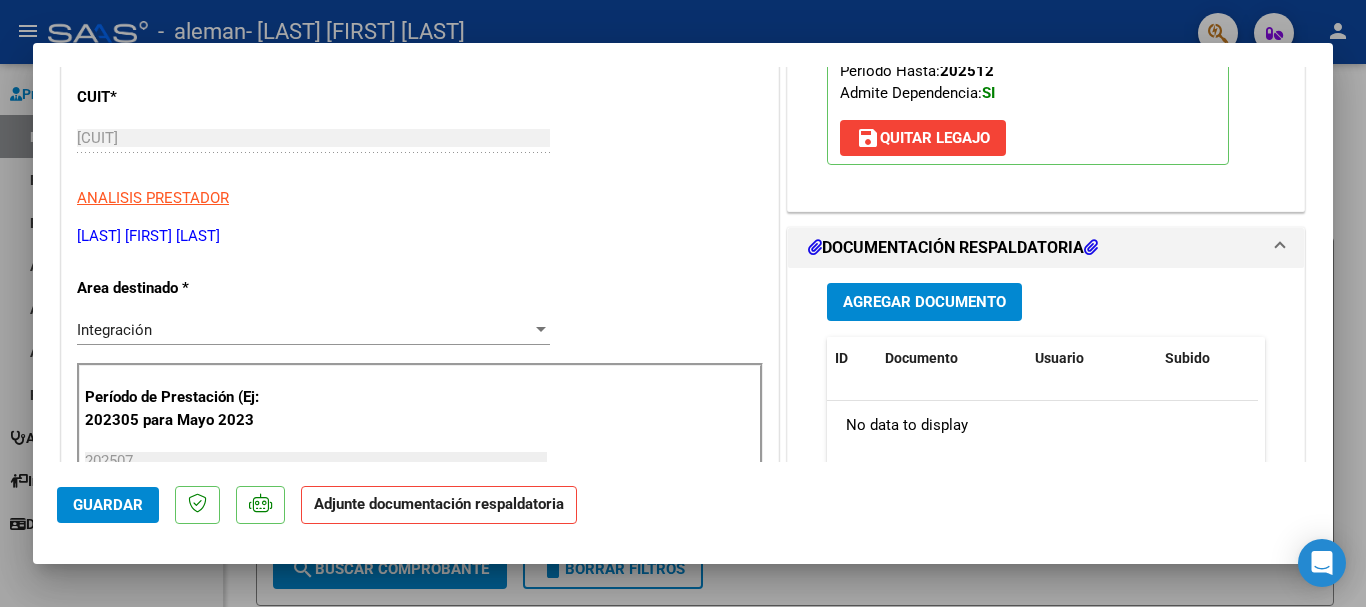 click on "Agregar Documento" at bounding box center (924, 303) 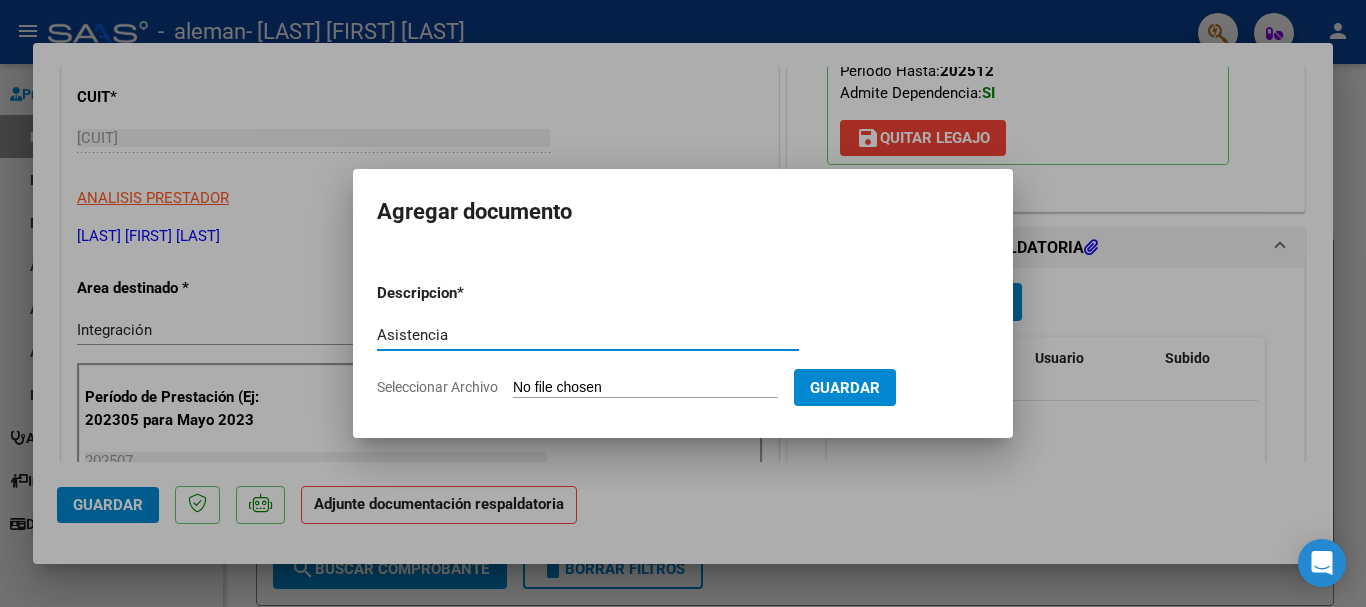 type on "Asistencia" 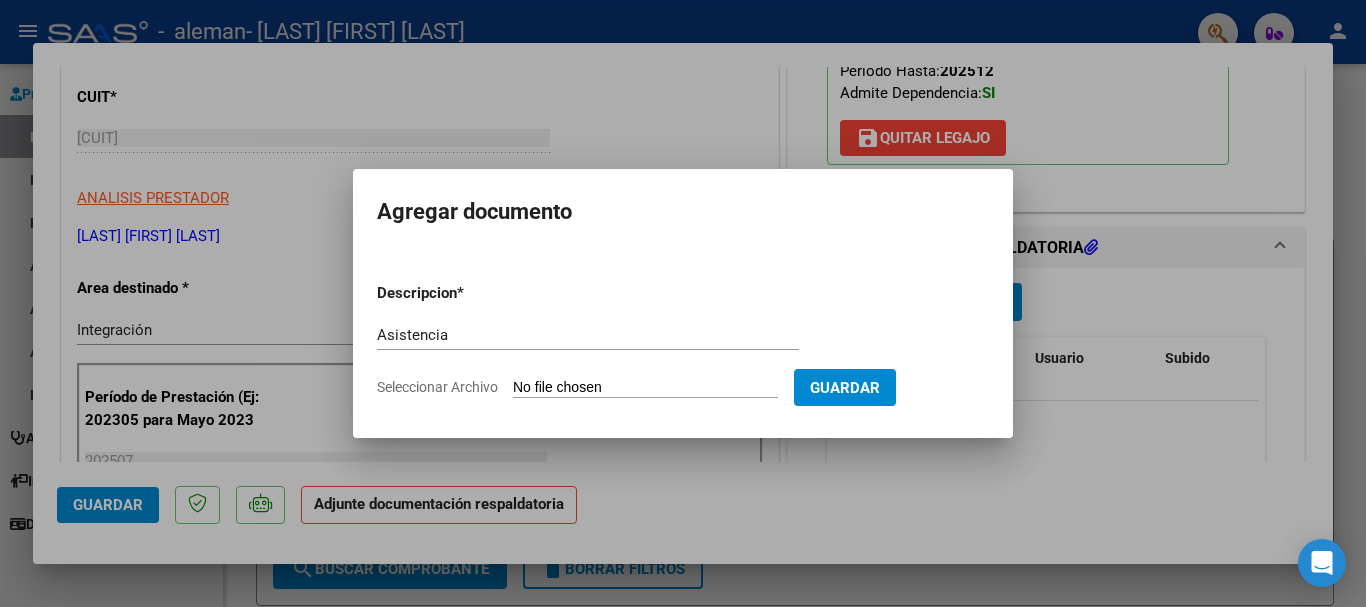 type on "C:\fakepath\asistencia transporte terapias Ma Jose.pdf" 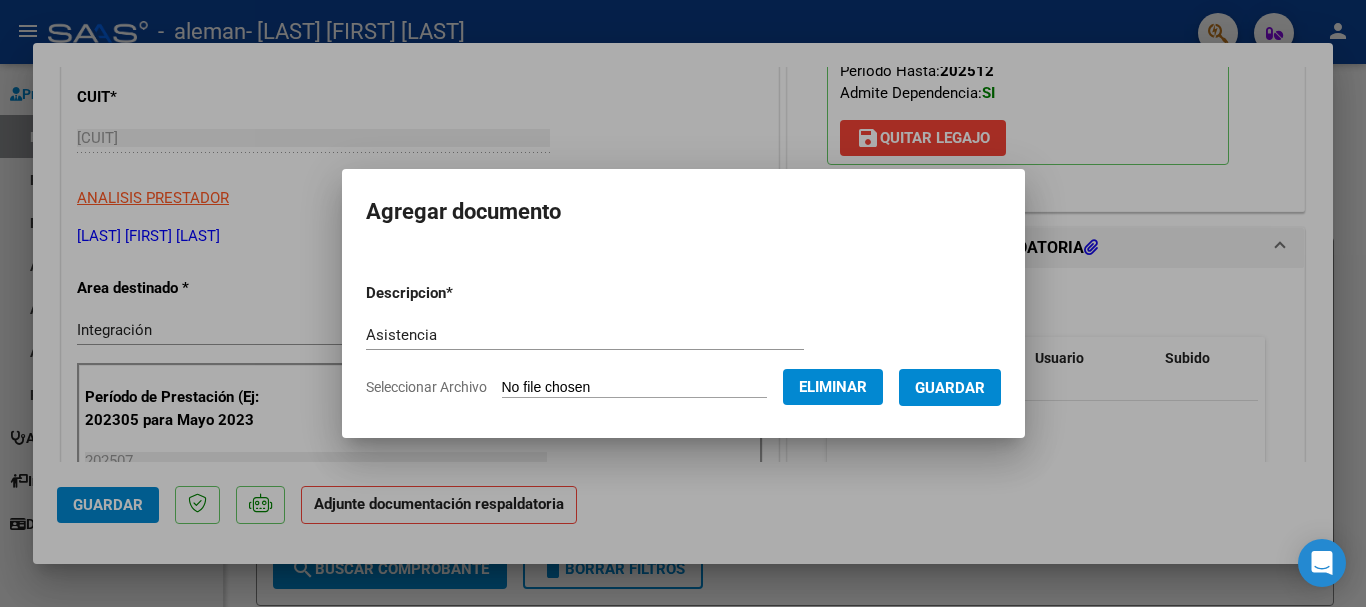 click on "Guardar" at bounding box center [950, 388] 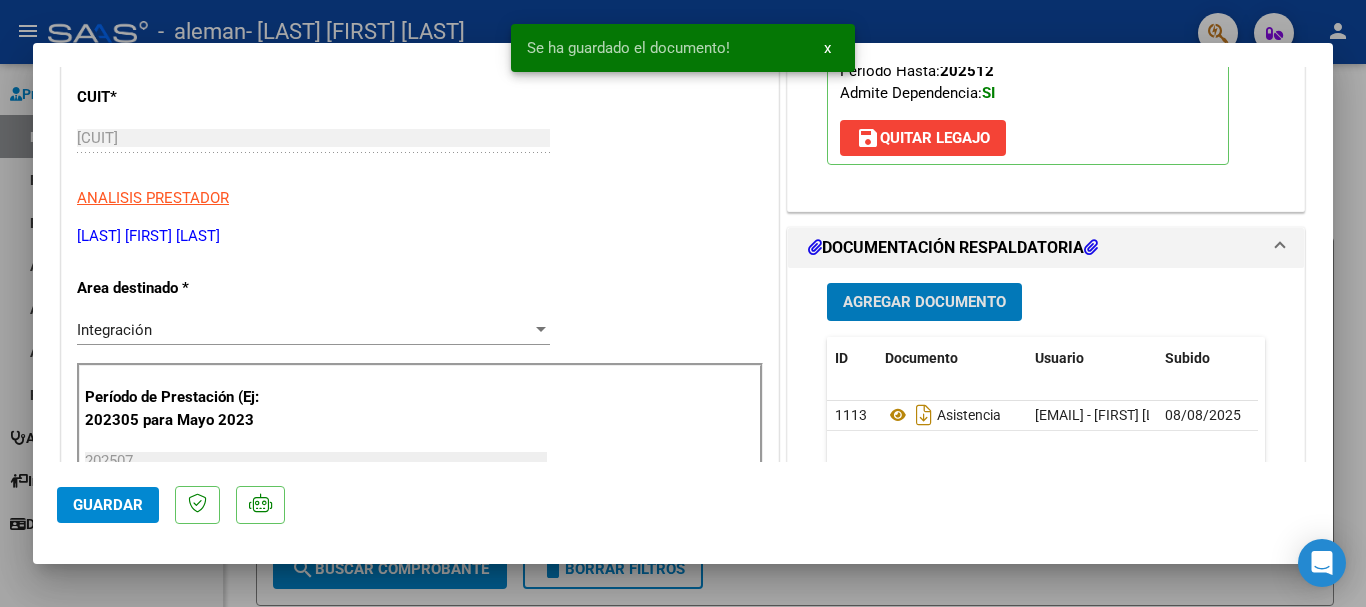 click on "Guardar" 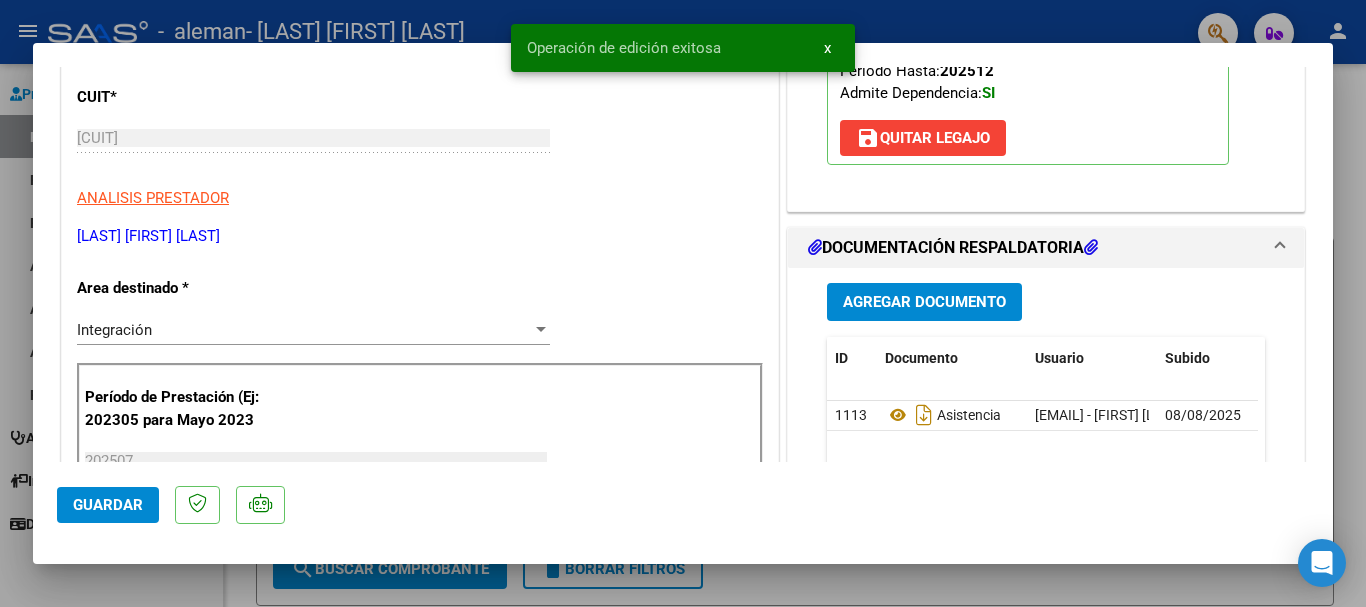 click on "x" at bounding box center [827, 48] 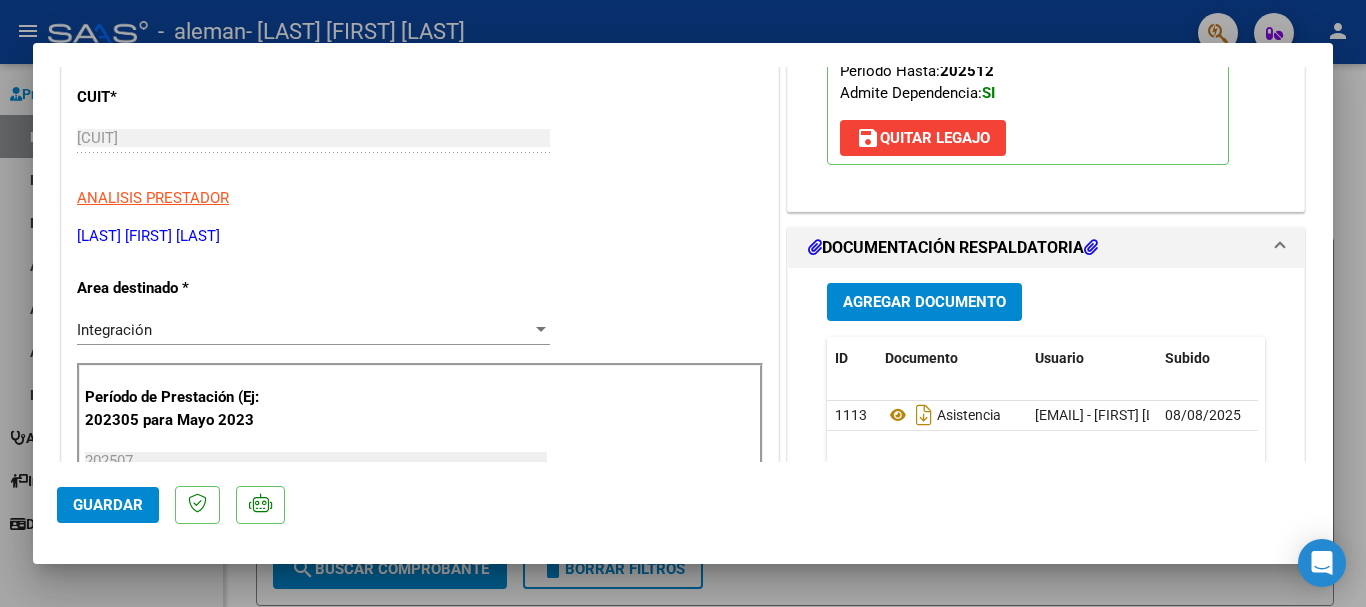 click at bounding box center (683, 303) 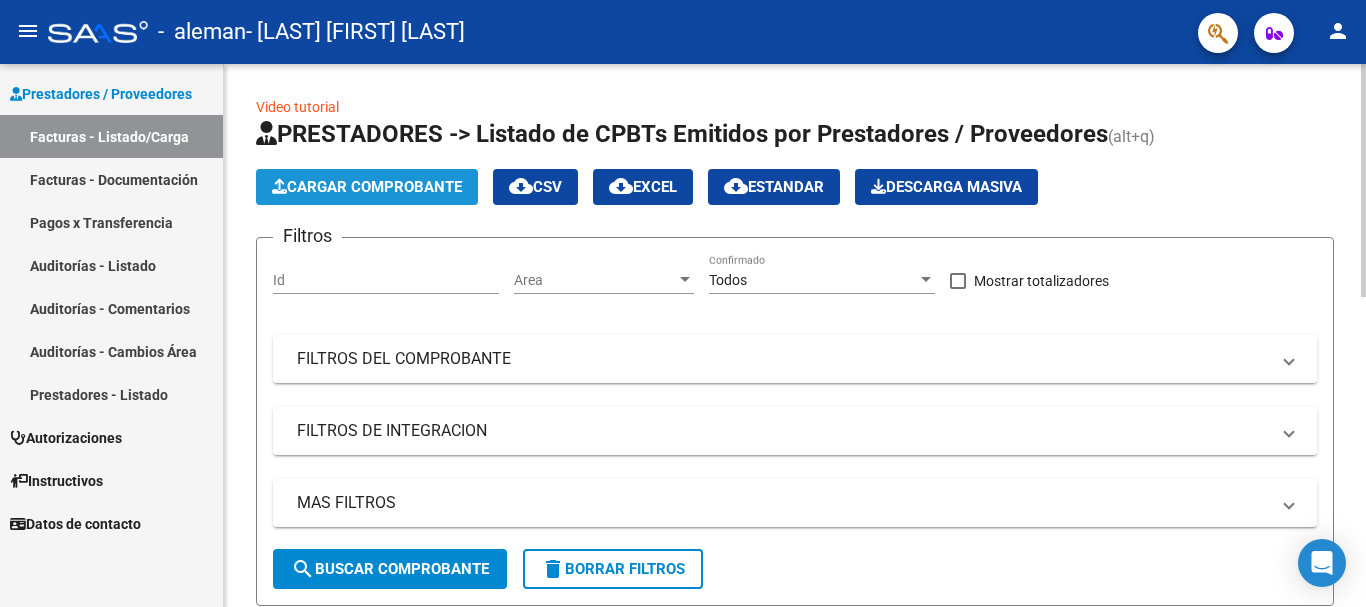 click on "Cargar Comprobante" 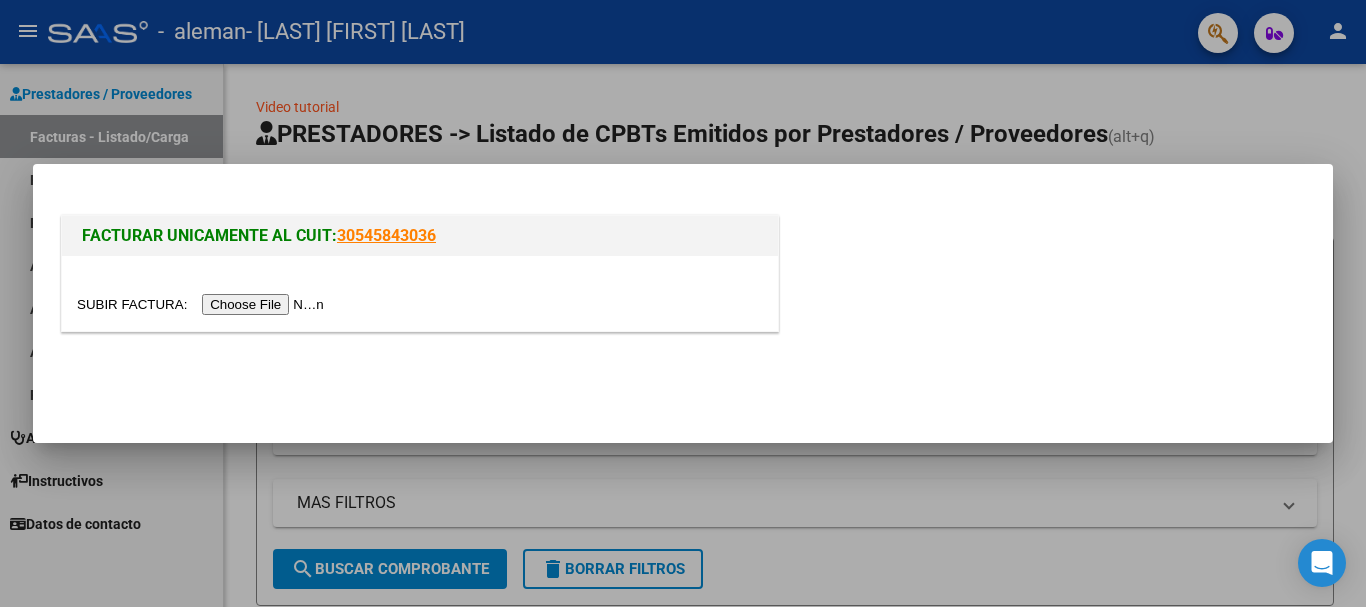 click at bounding box center (203, 304) 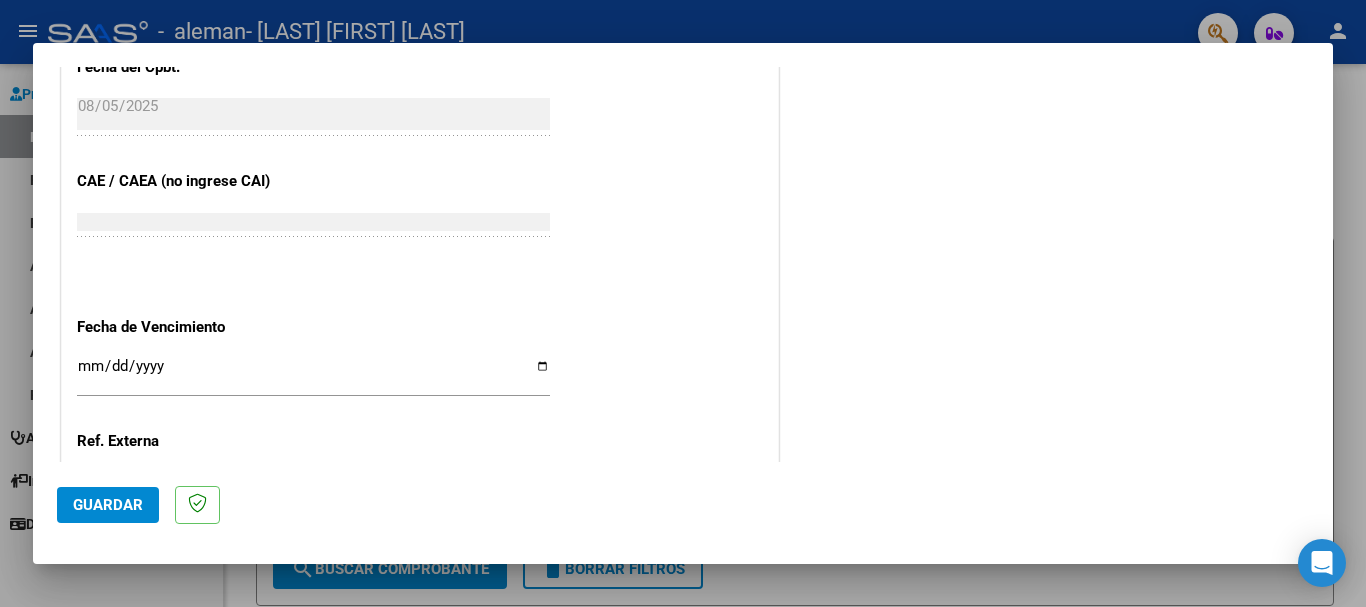scroll, scrollTop: 1200, scrollLeft: 0, axis: vertical 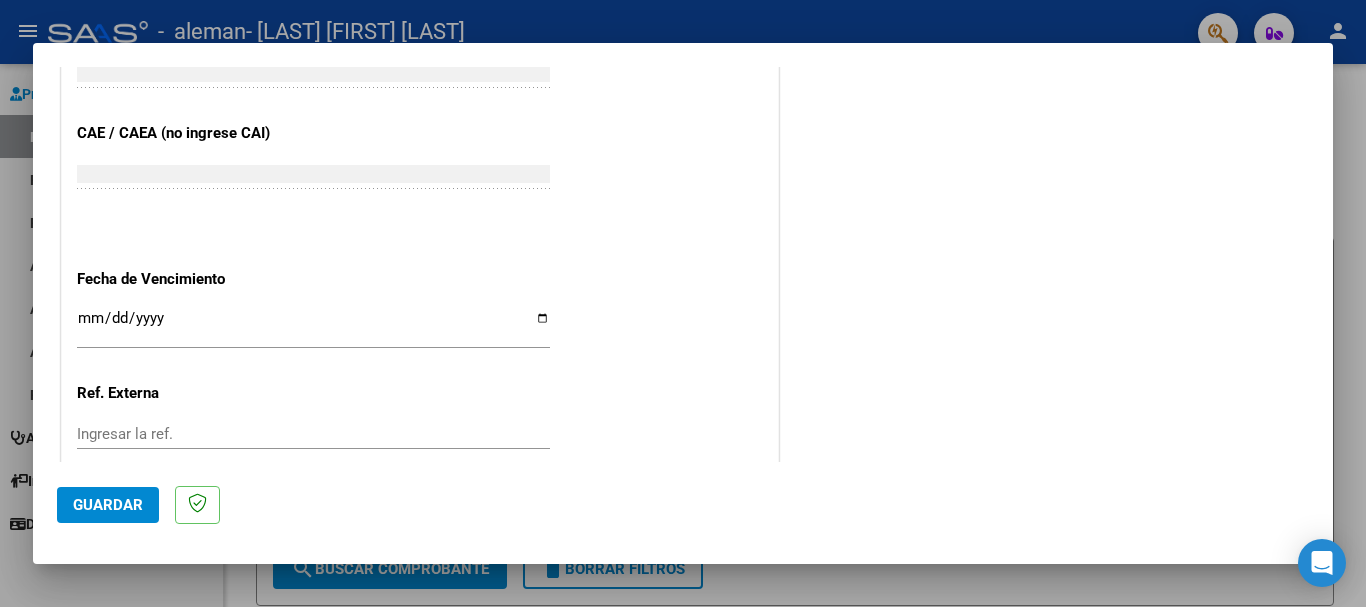 click on "Ingresar la fecha" at bounding box center (313, 326) 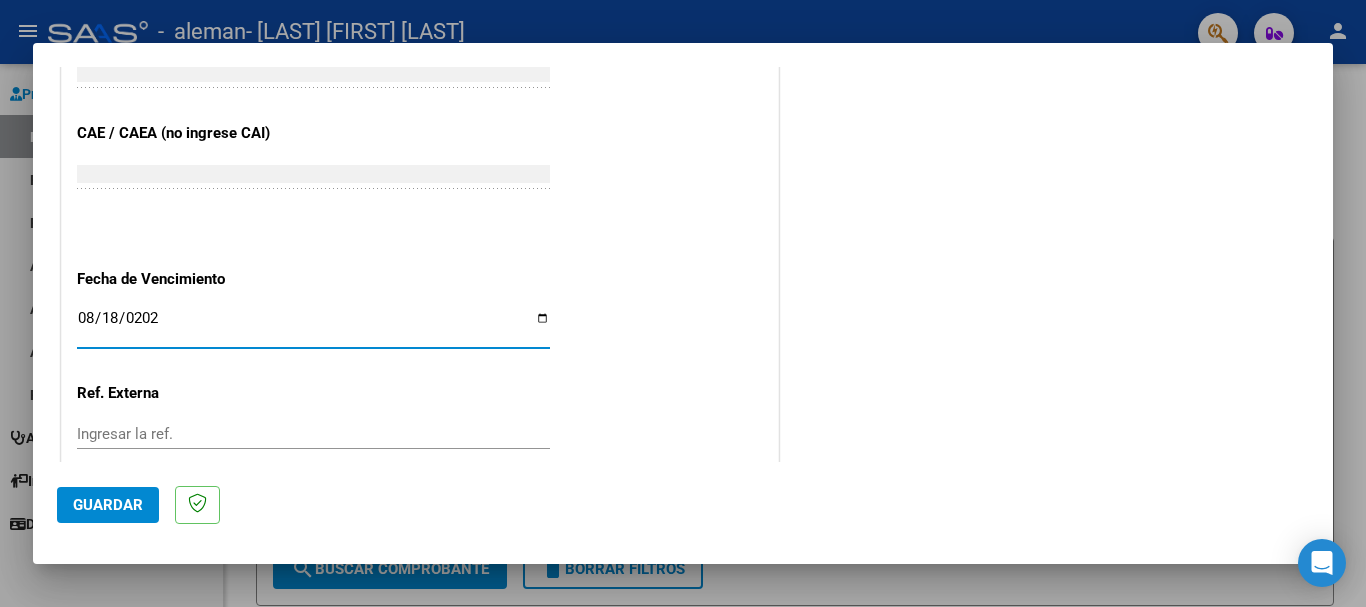 type on "2025-08-18" 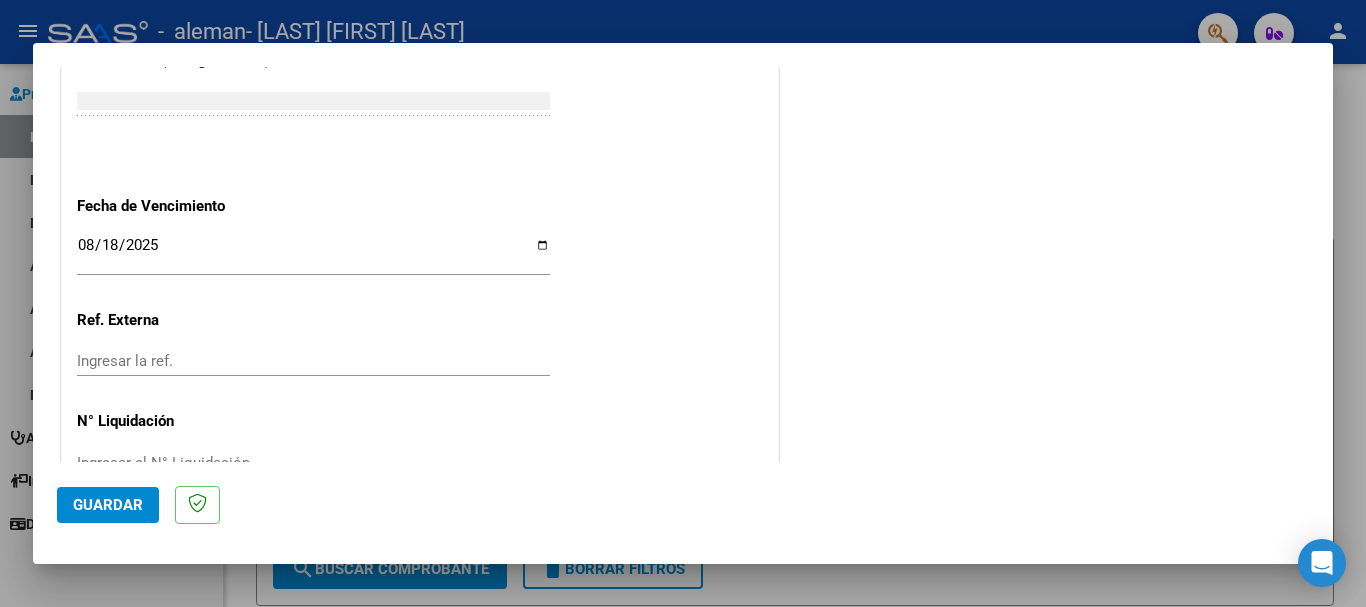 scroll, scrollTop: 1327, scrollLeft: 0, axis: vertical 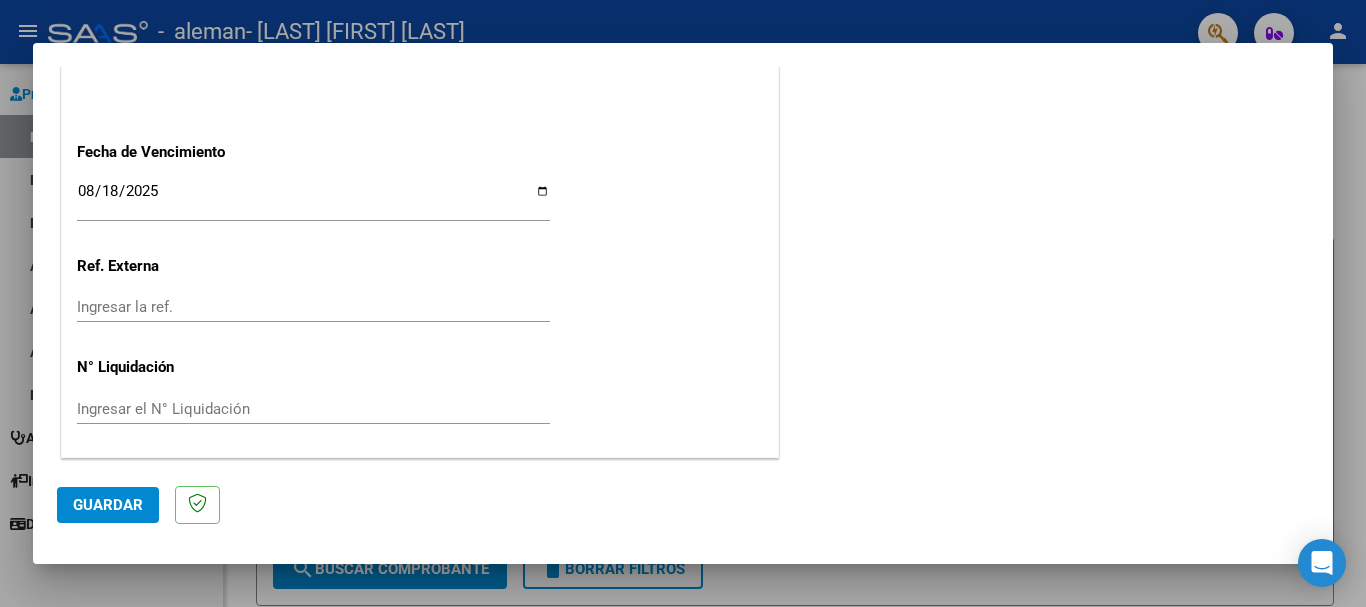 click on "Guardar" 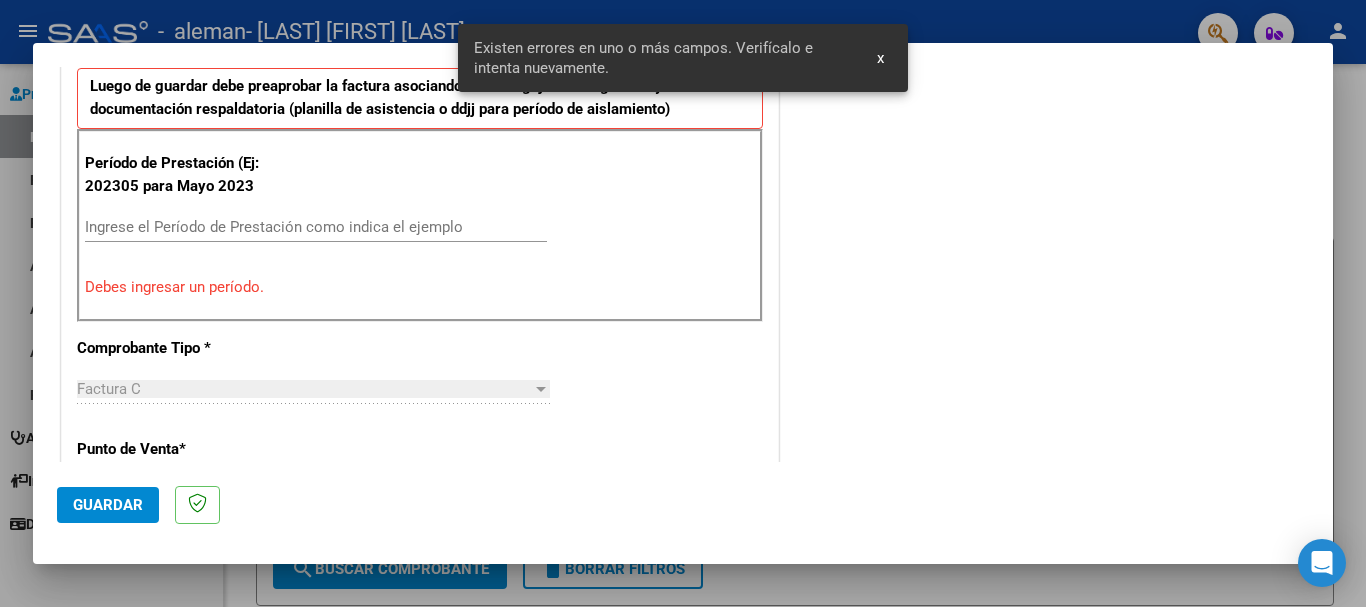 scroll, scrollTop: 462, scrollLeft: 0, axis: vertical 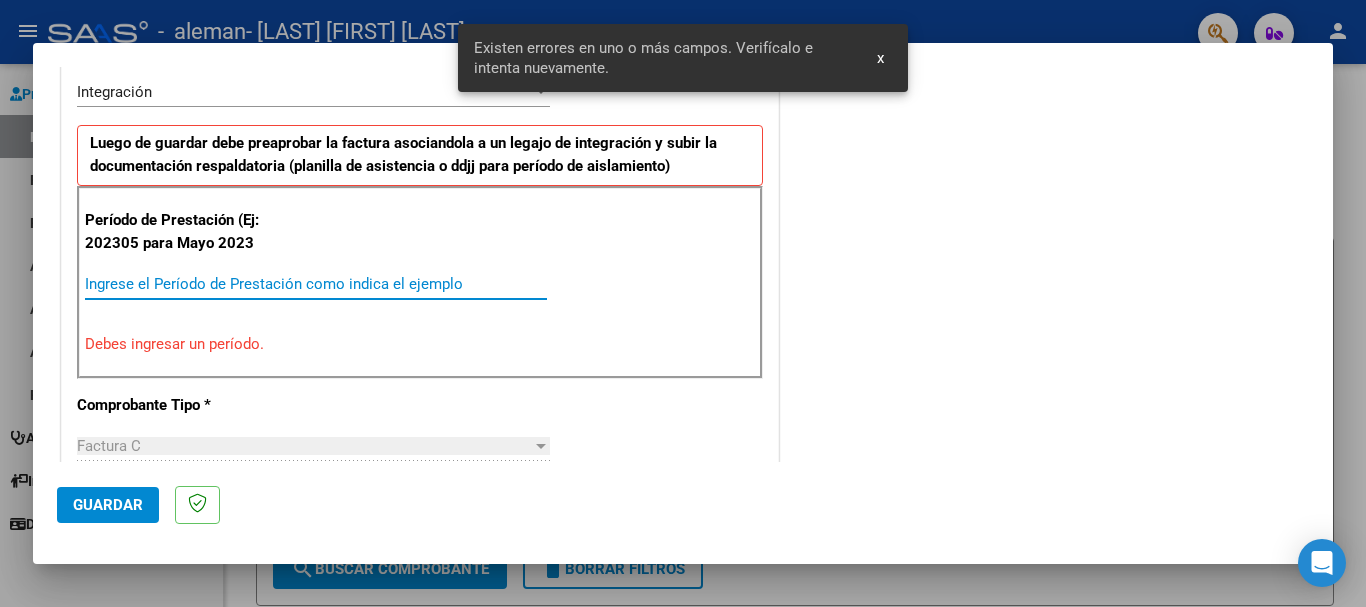 click on "Ingrese el Período de Prestación como indica el ejemplo" at bounding box center (316, 284) 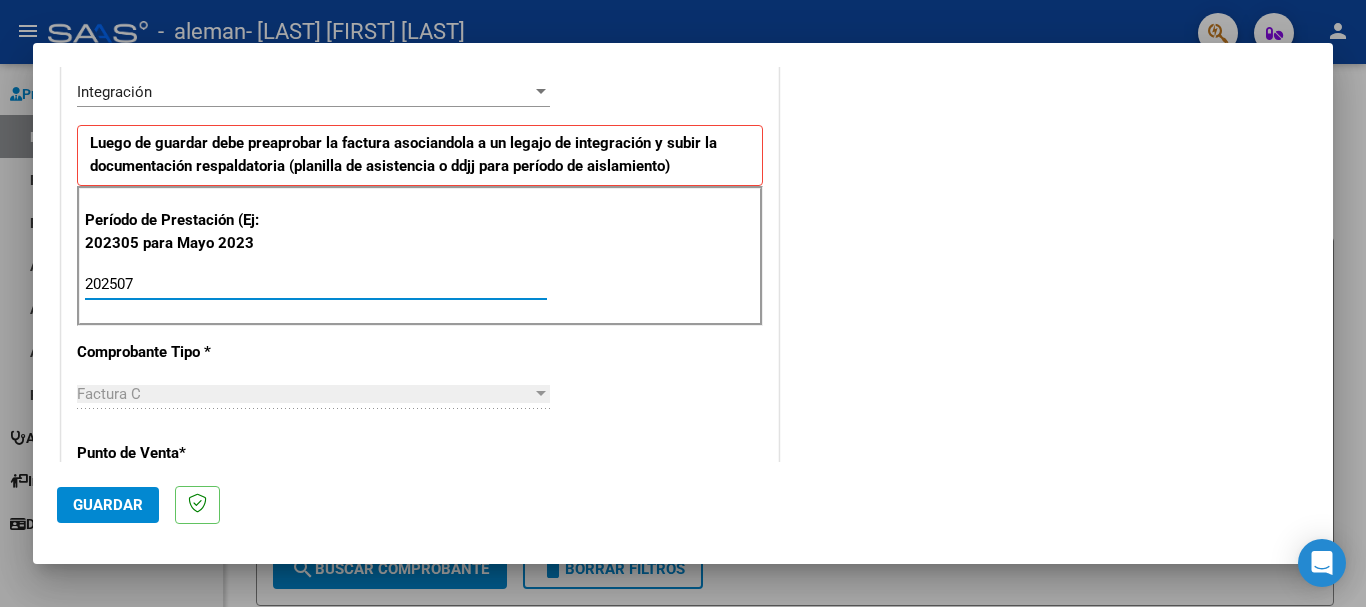 type on "202507" 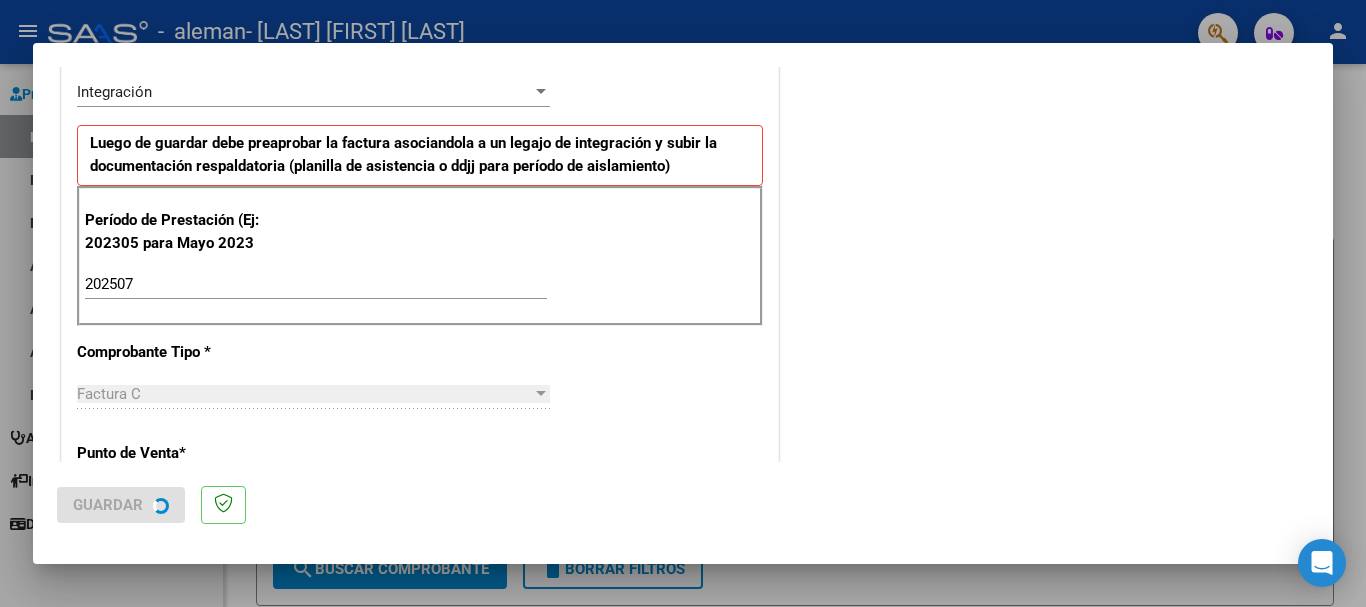 scroll, scrollTop: 0, scrollLeft: 0, axis: both 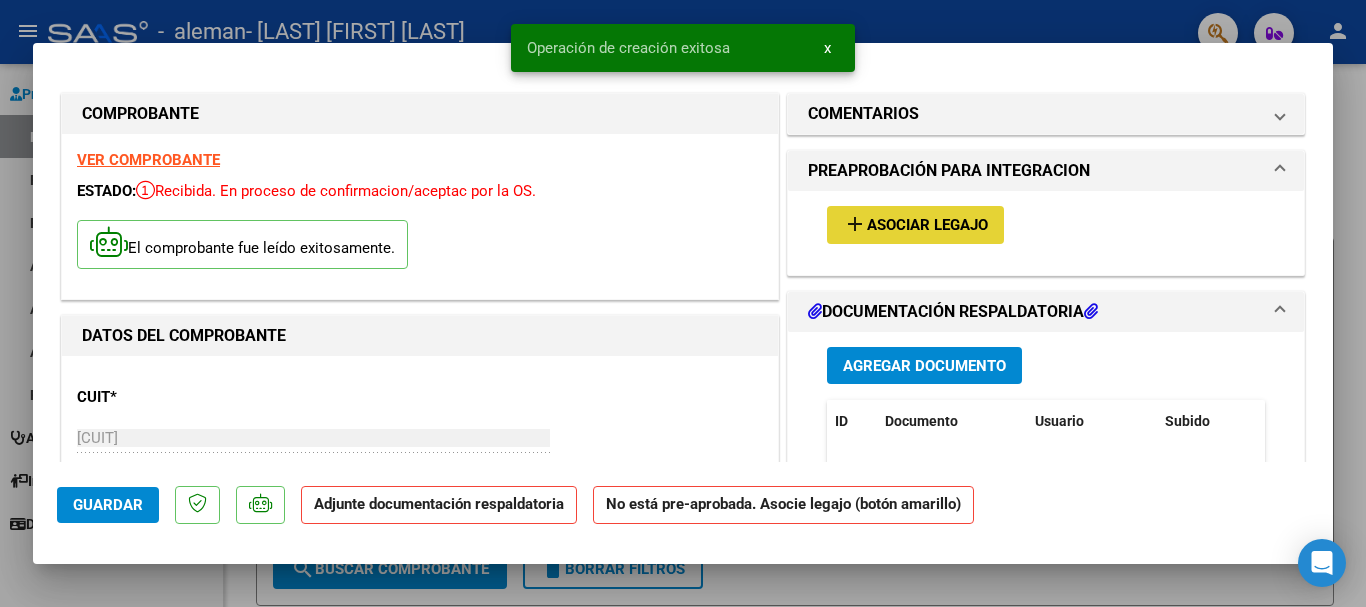 click on "add Asociar Legajo" at bounding box center (915, 224) 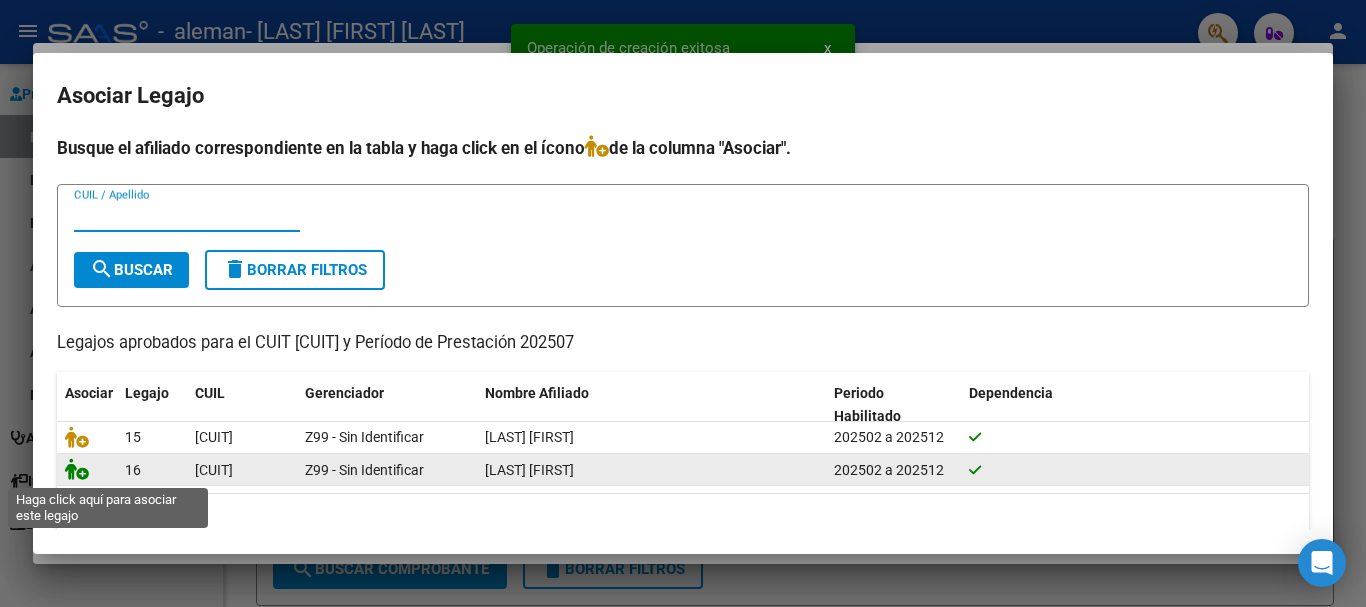 click 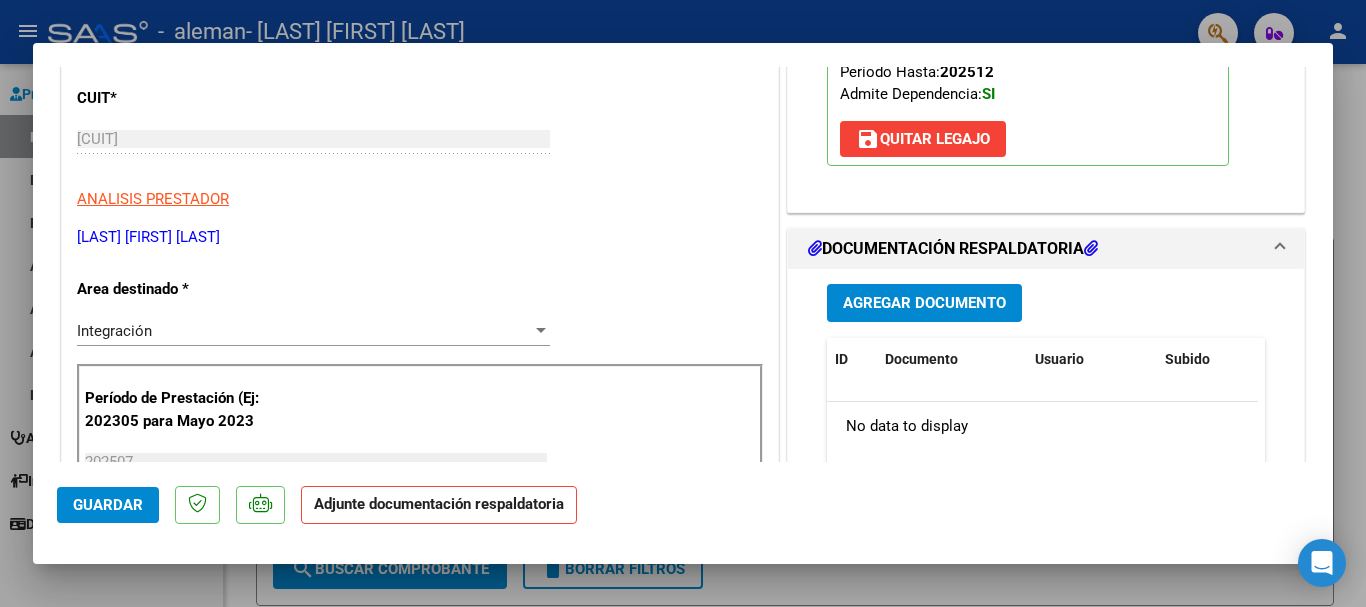 scroll, scrollTop: 300, scrollLeft: 0, axis: vertical 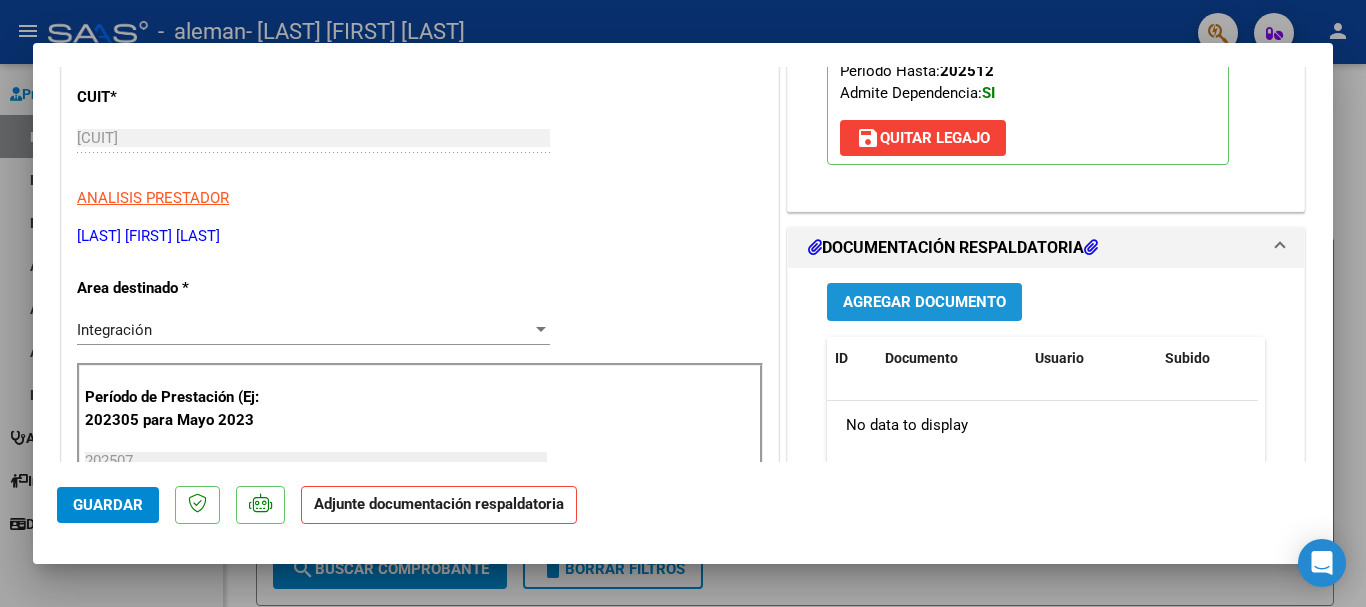 click on "Agregar Documento" at bounding box center [924, 303] 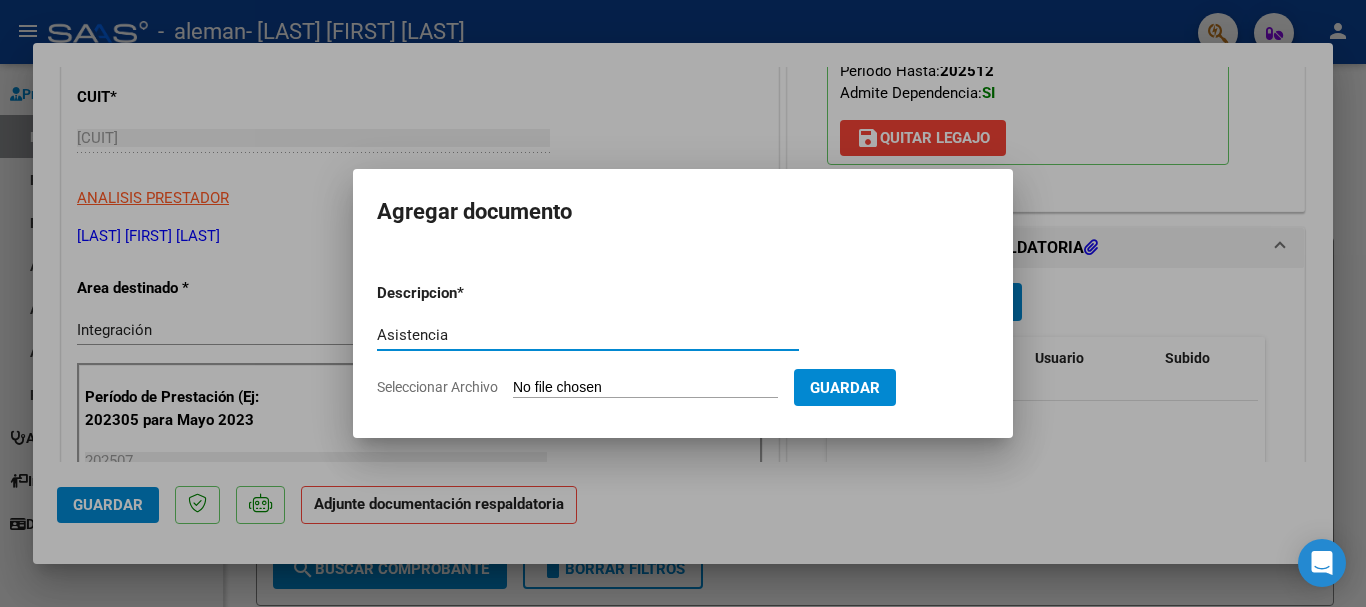type on "Asistencia" 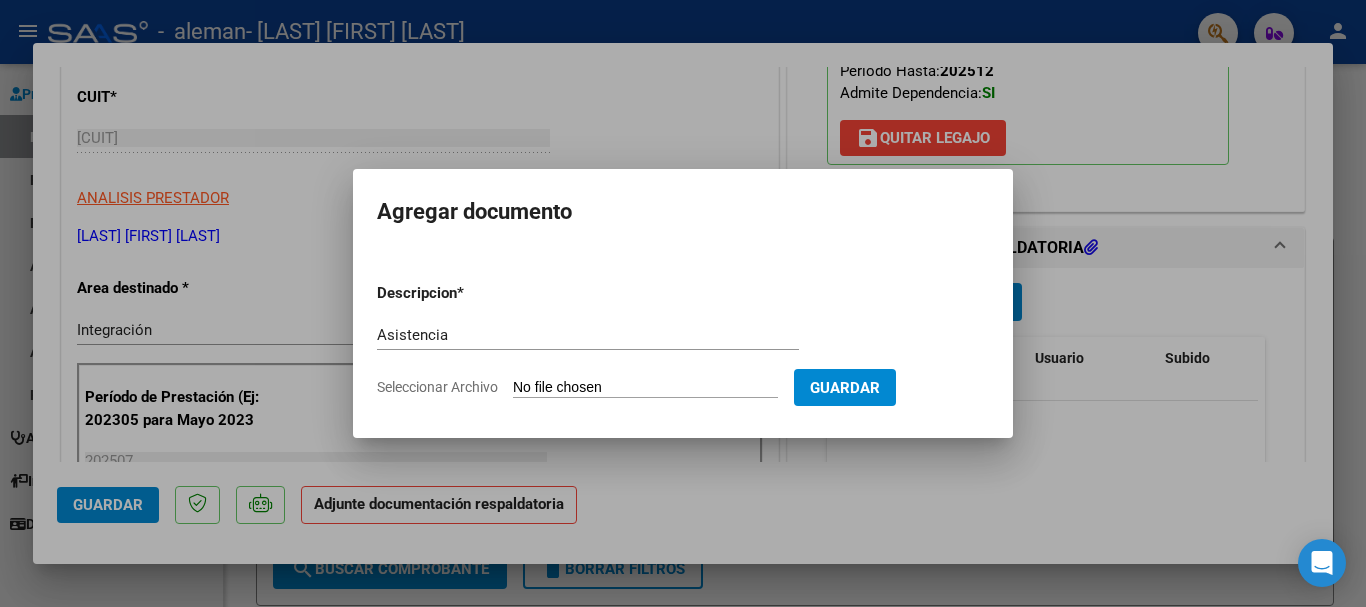 click on "Seleccionar Archivo" at bounding box center [645, 388] 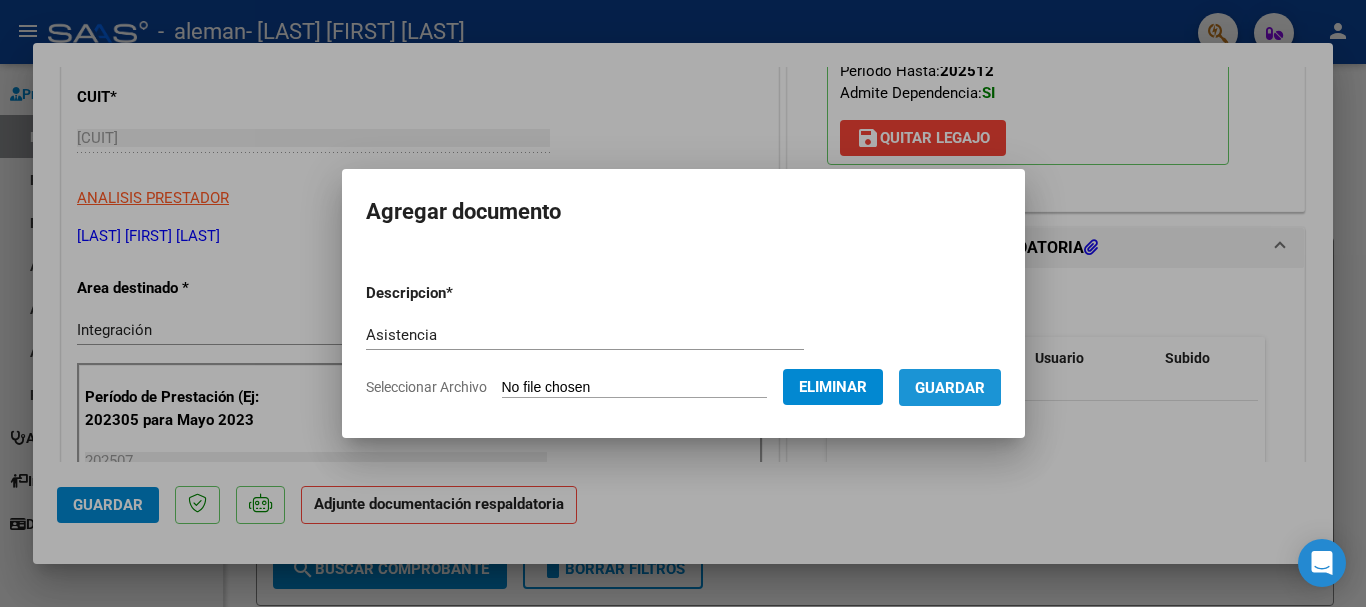 click on "Guardar" at bounding box center [950, 388] 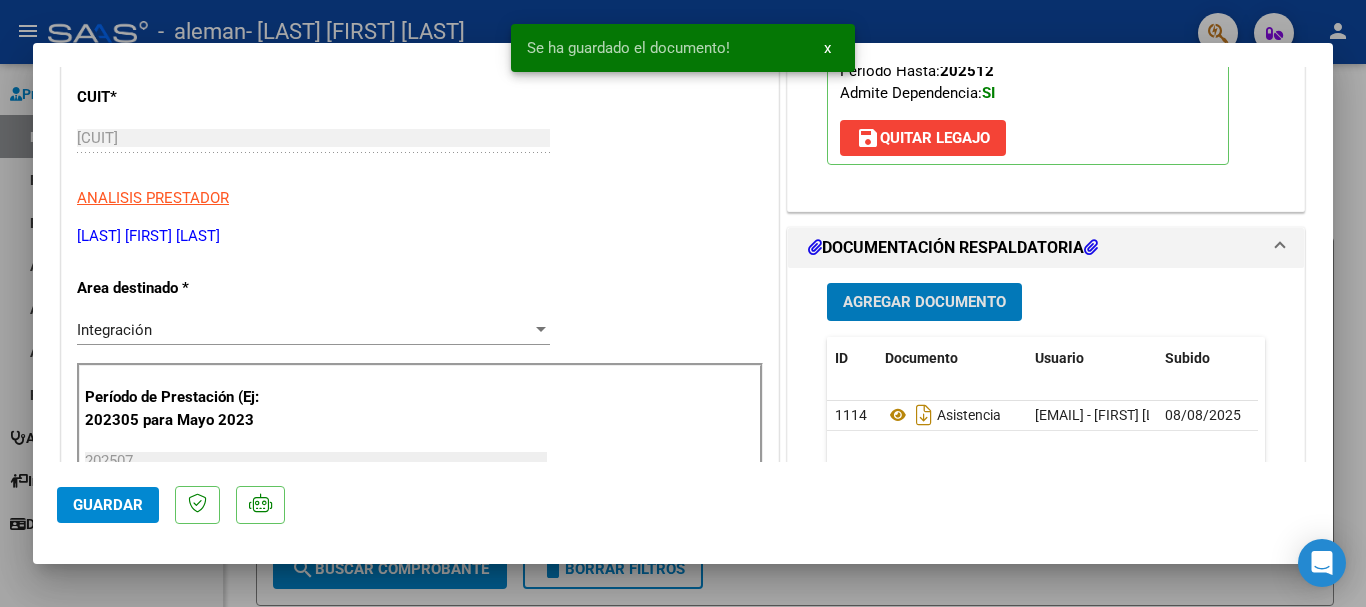 click on "Guardar" 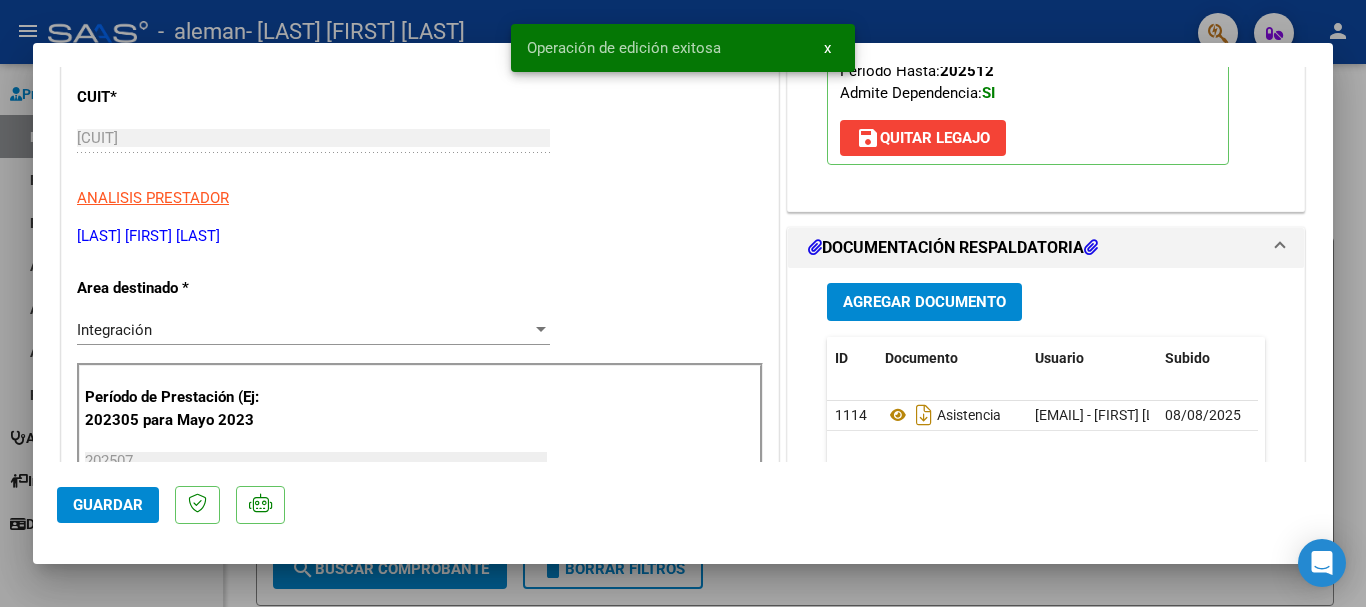 click on "x" at bounding box center [827, 48] 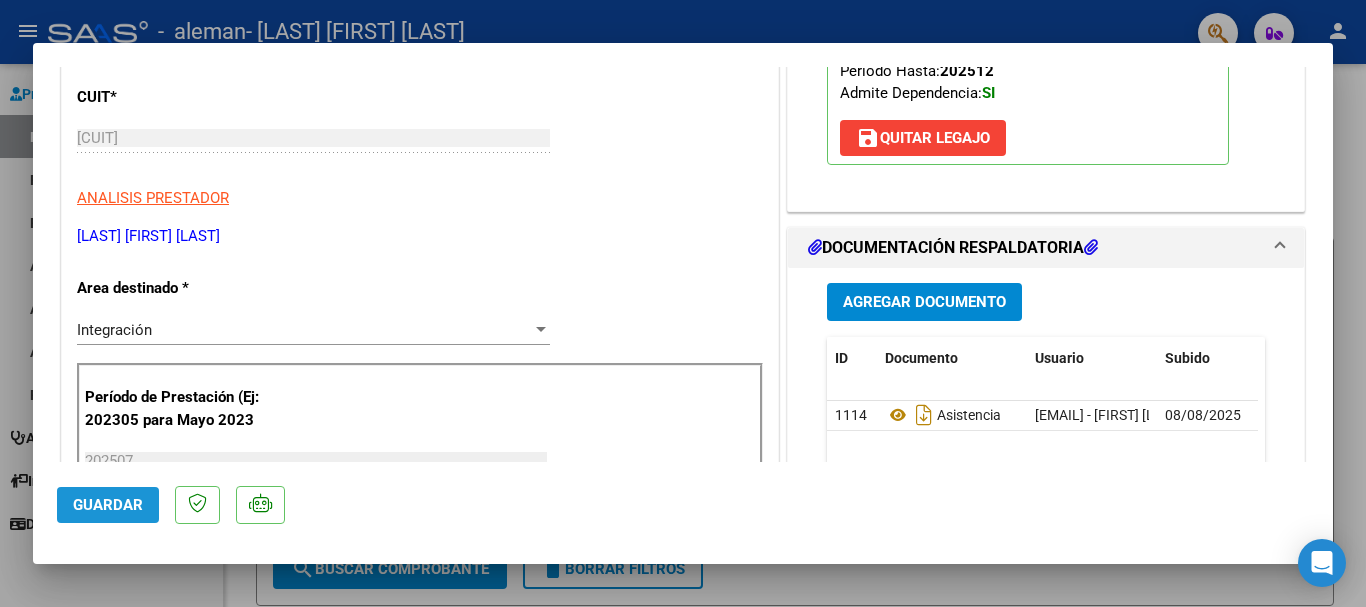 click on "Guardar" 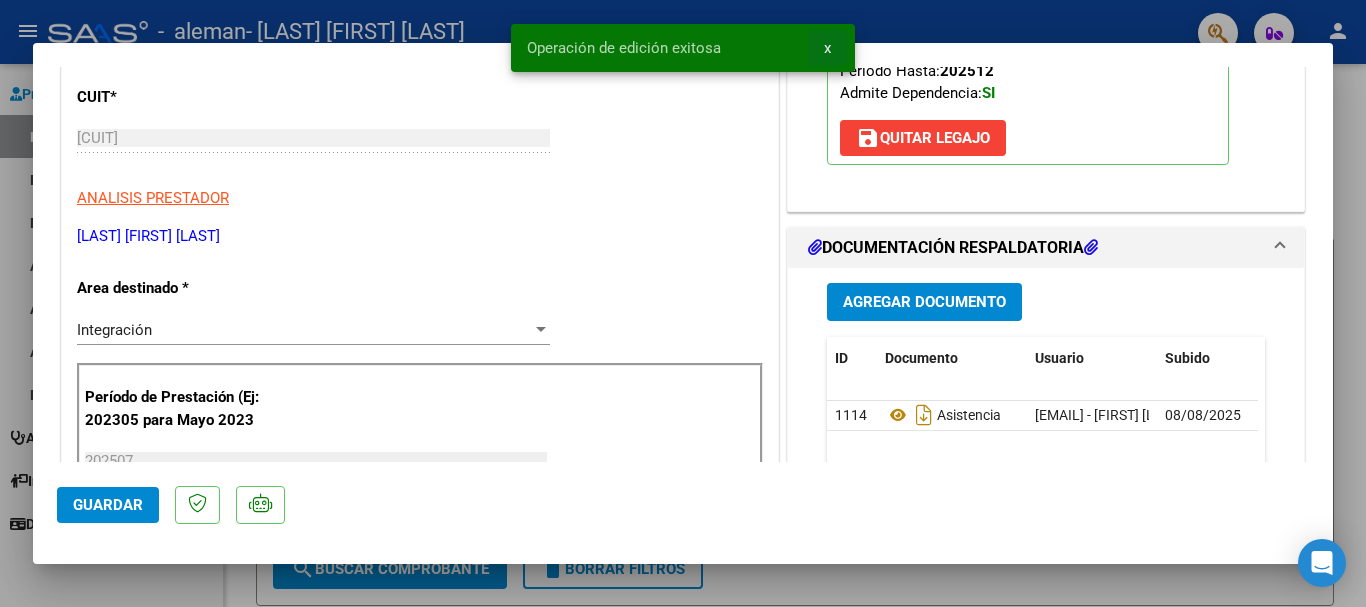 click on "x" at bounding box center [827, 48] 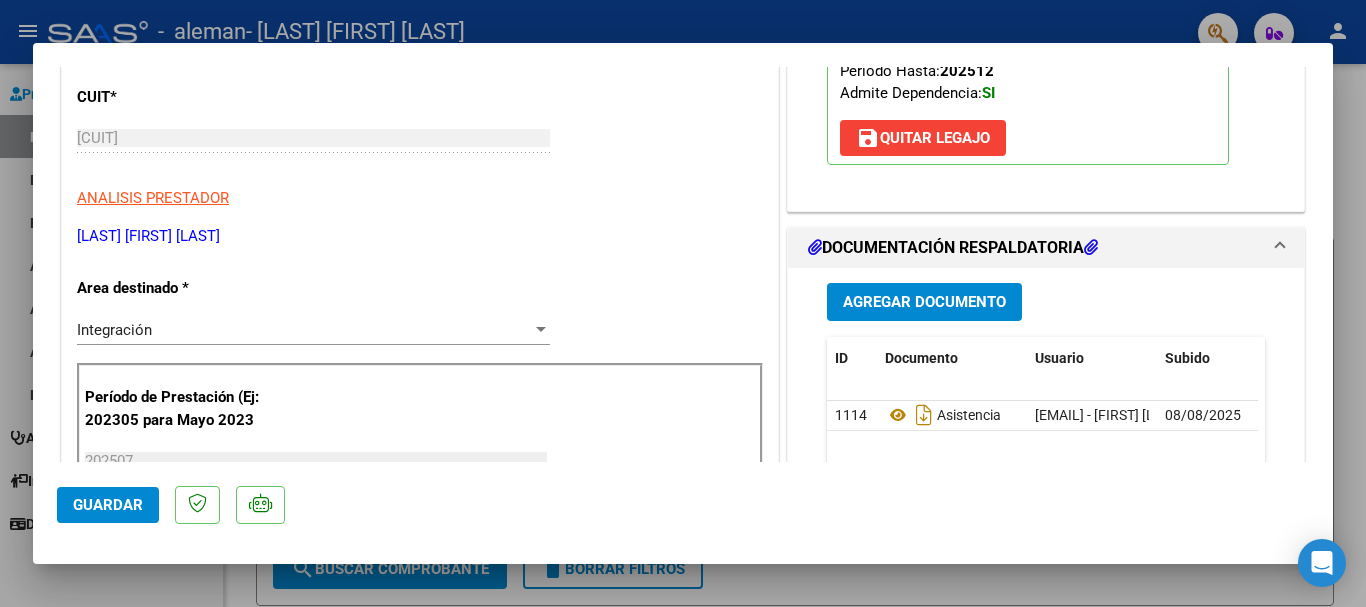 click at bounding box center (683, 303) 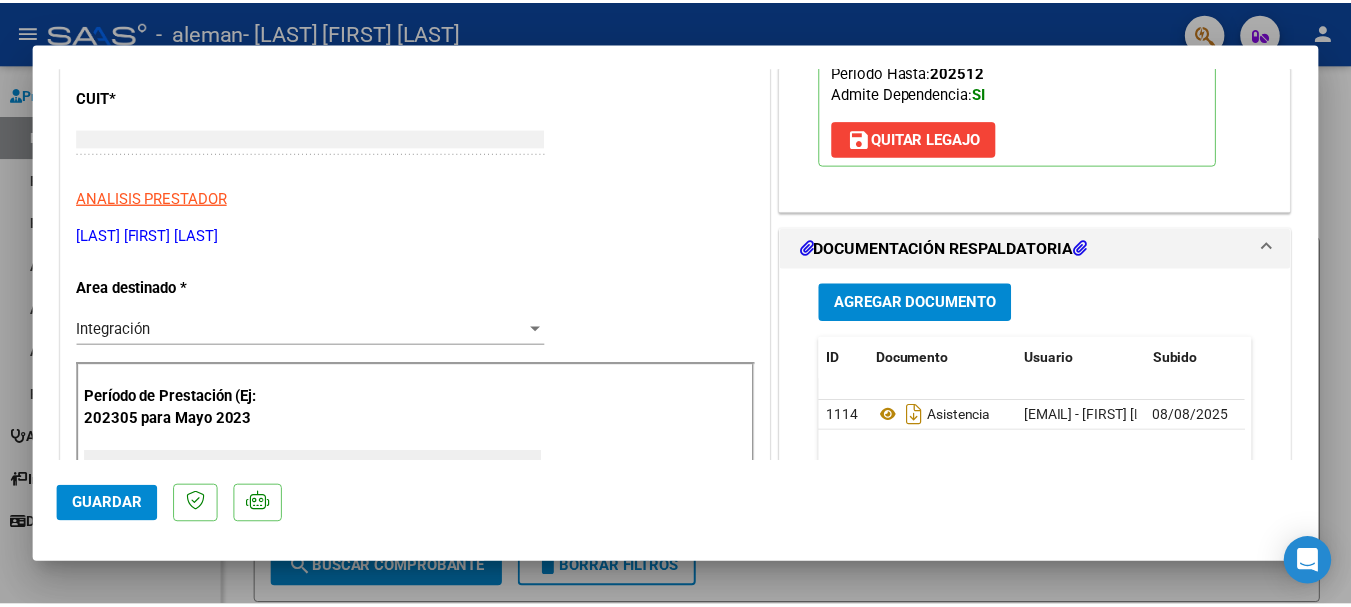 scroll, scrollTop: 0, scrollLeft: 0, axis: both 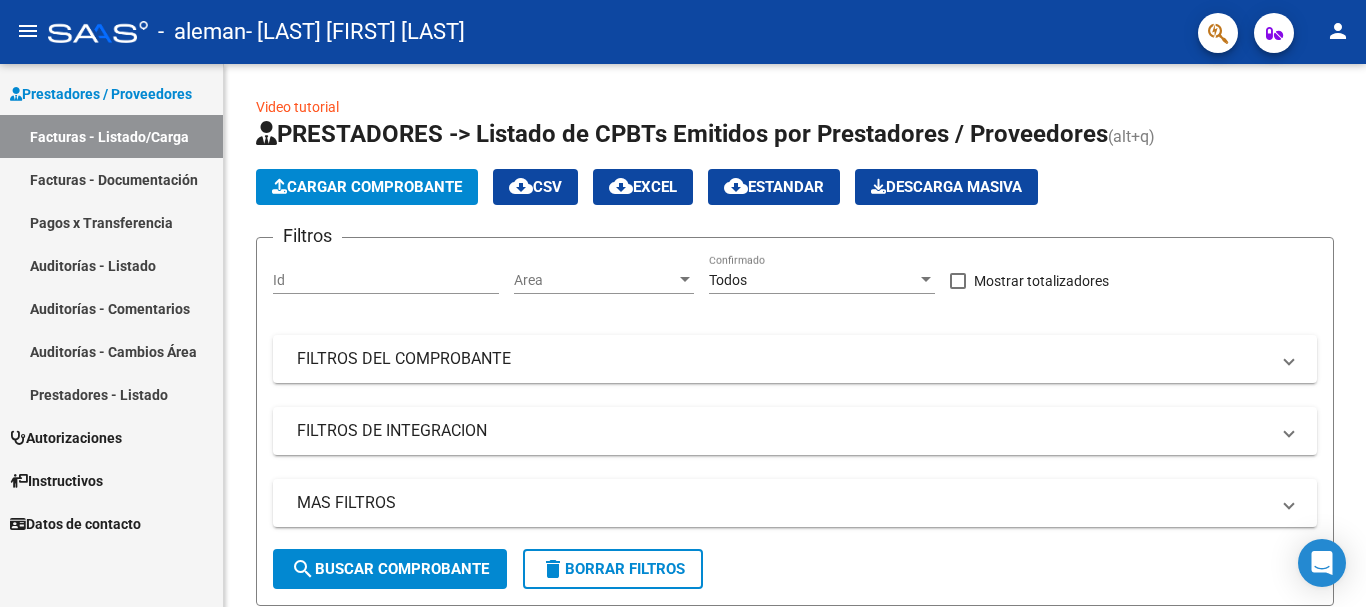 click on "person" 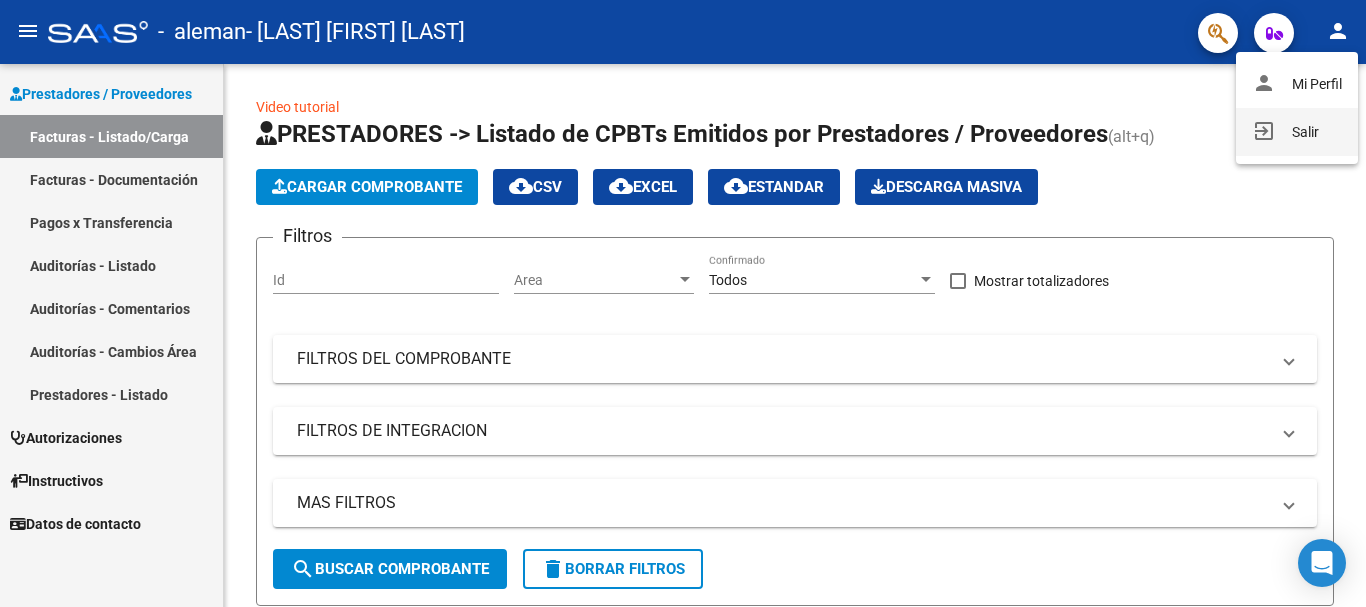 click on "exit_to_app  Salir" at bounding box center (1297, 132) 